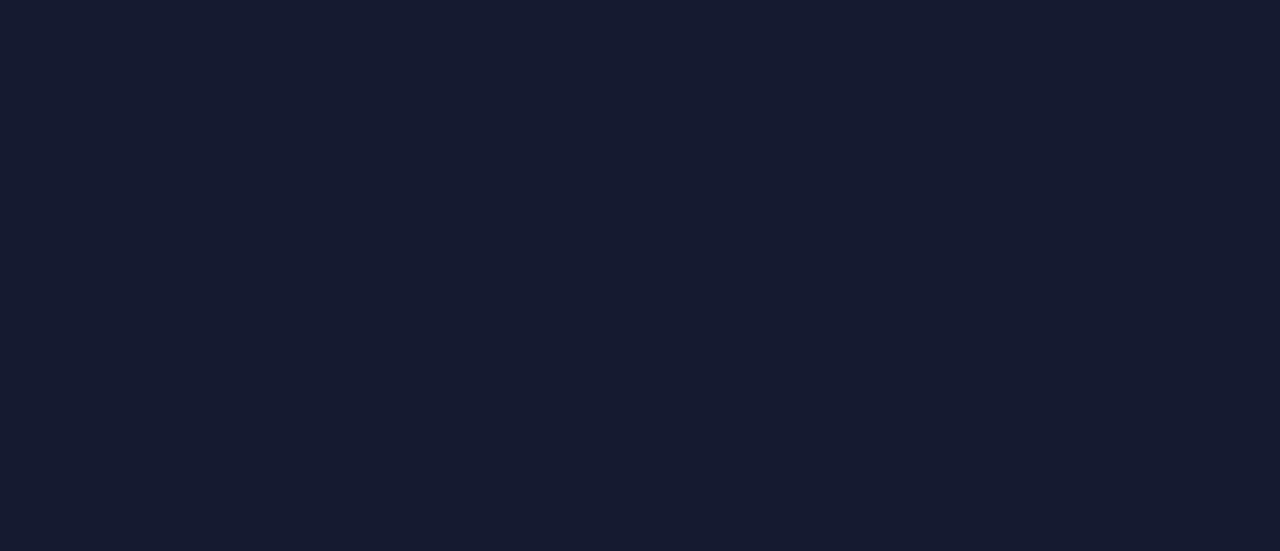 scroll, scrollTop: 0, scrollLeft: 0, axis: both 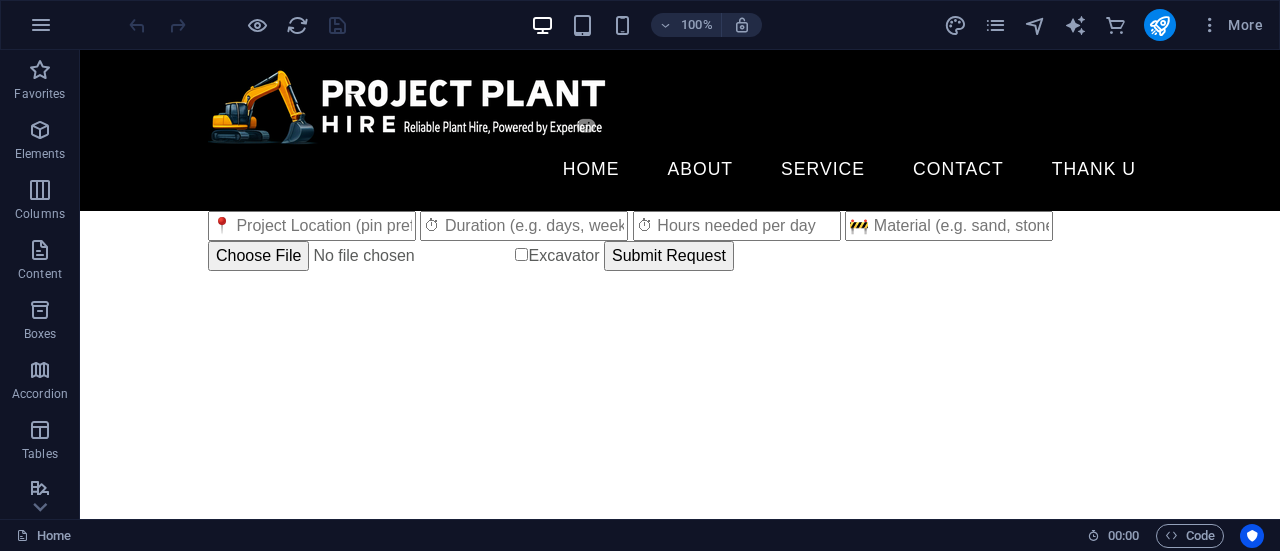 click on "Skip to main content
Menu Home About Service Contact Thank U
Excavator
Submit Request" at bounding box center [680, 163] 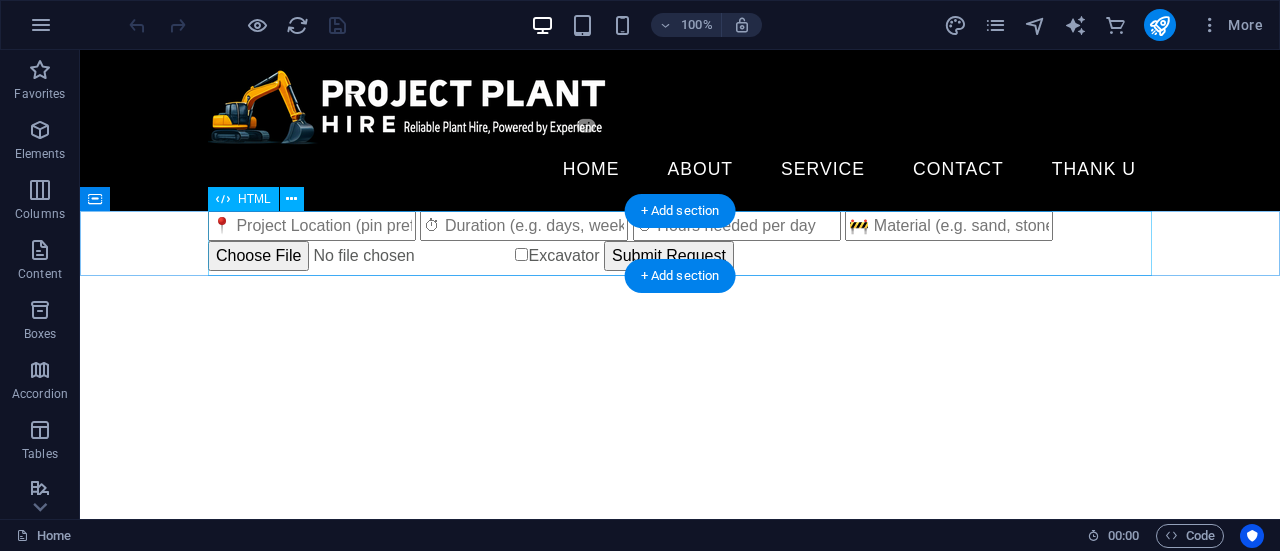 click on "Excavator
Submit Request" at bounding box center [680, 243] 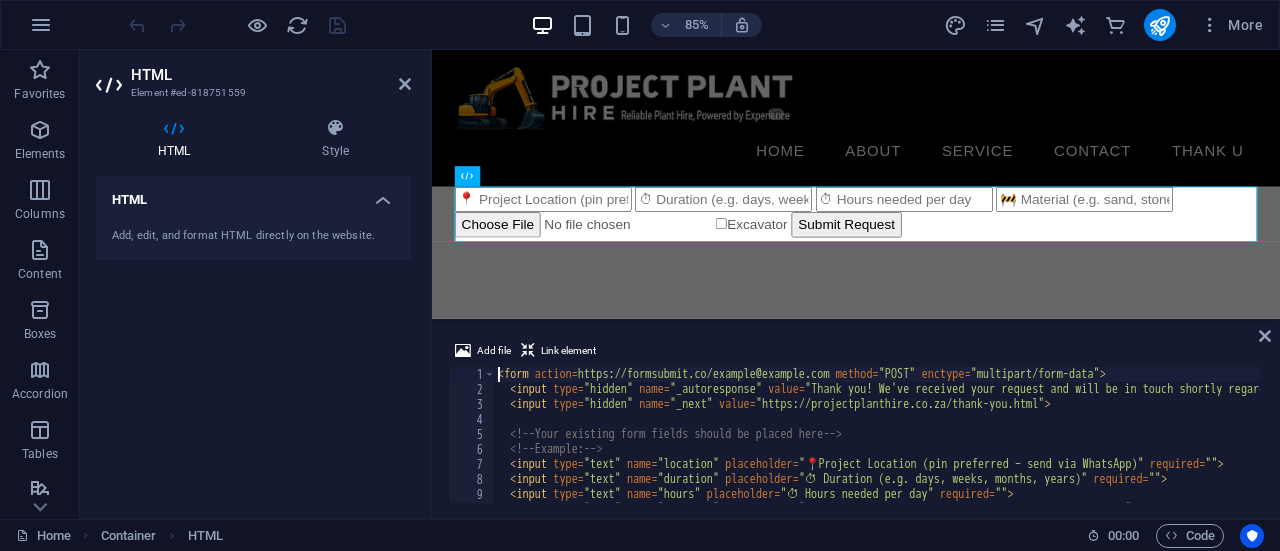 type on "</form>" 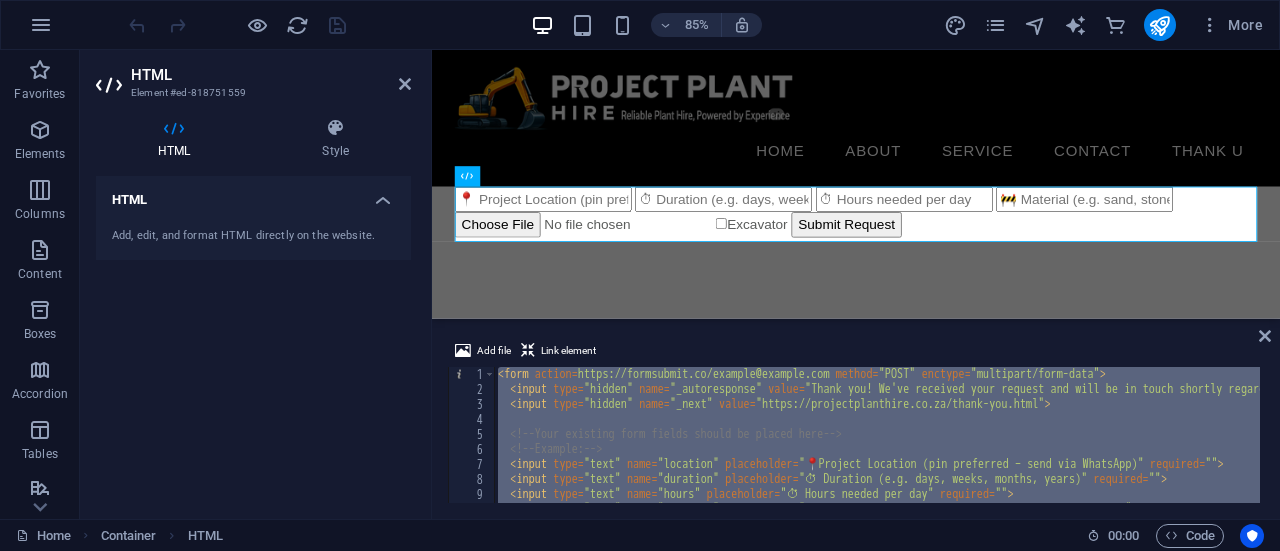 type 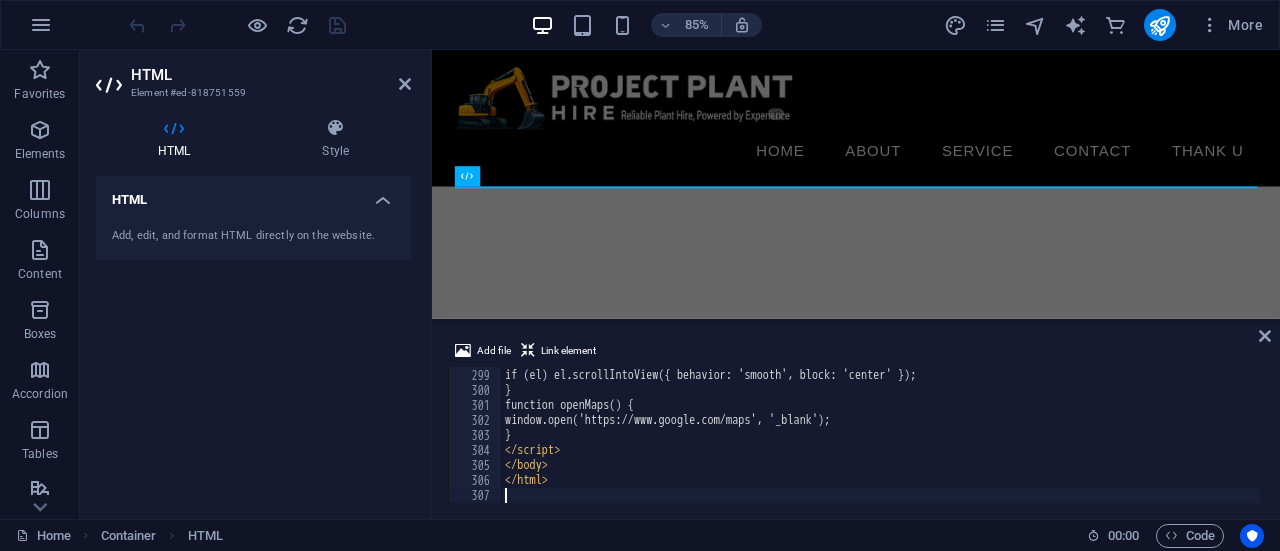 scroll, scrollTop: 4469, scrollLeft: 0, axis: vertical 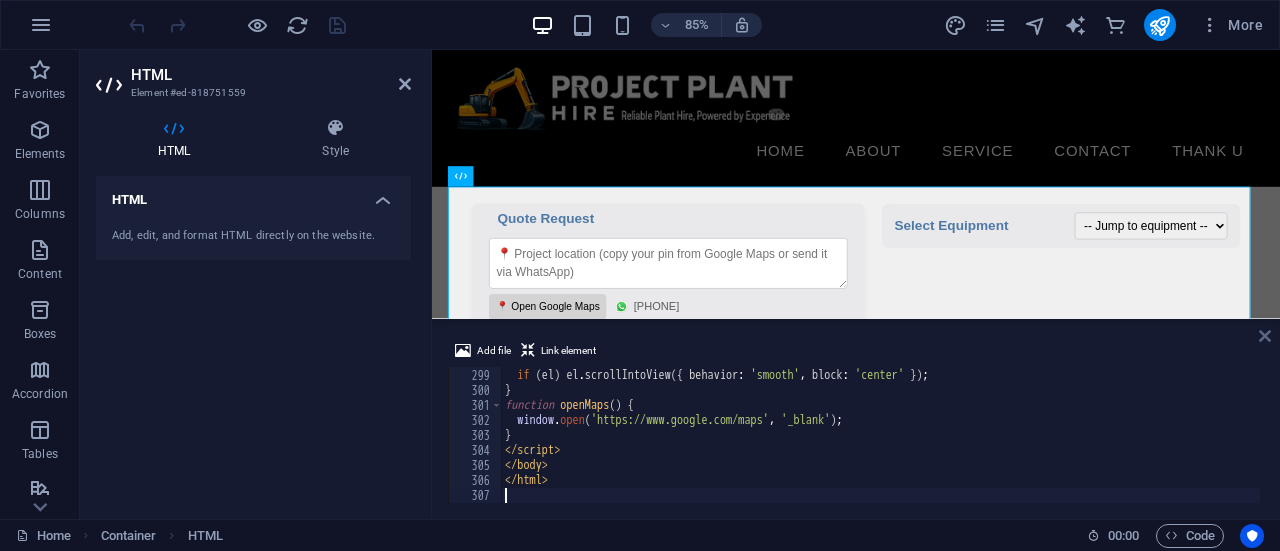 click at bounding box center [1265, 336] 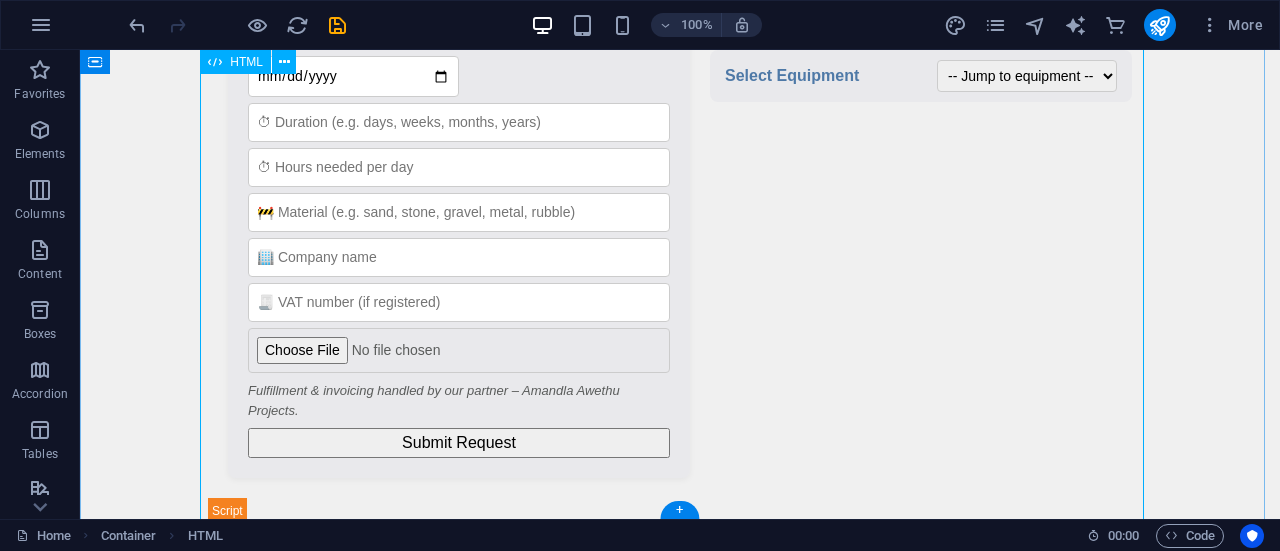 scroll, scrollTop: 0, scrollLeft: 0, axis: both 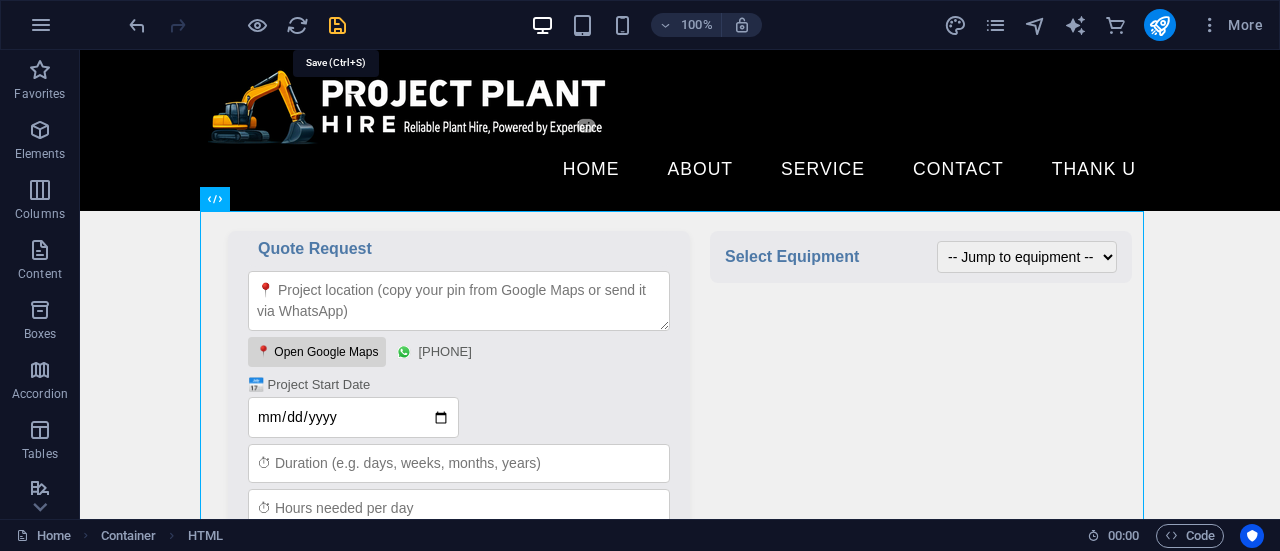 click at bounding box center [337, 25] 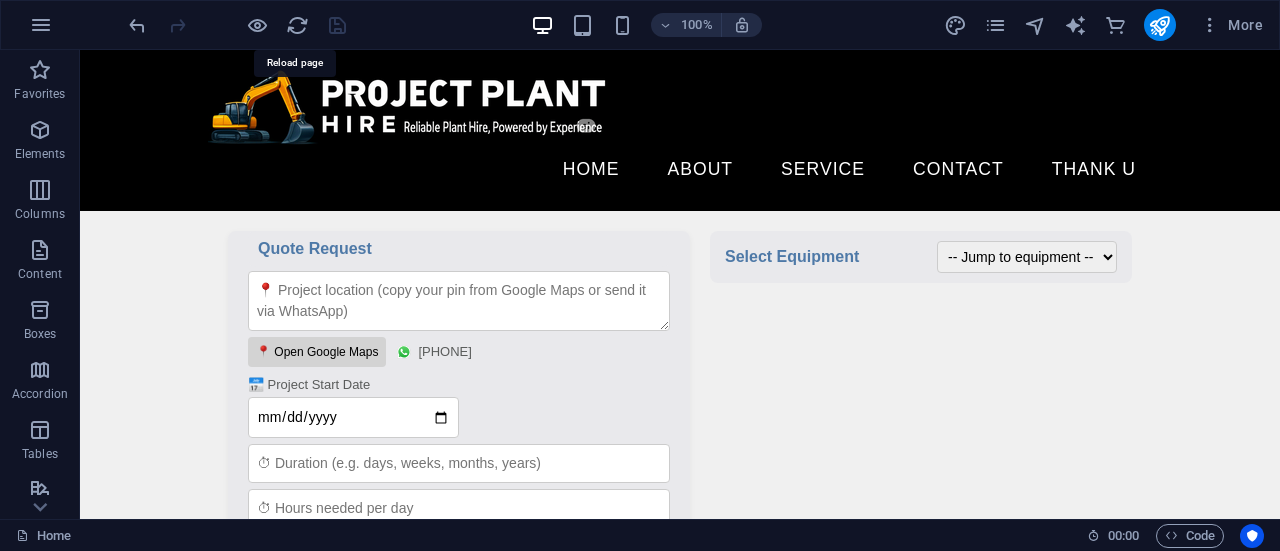 click at bounding box center (297, 25) 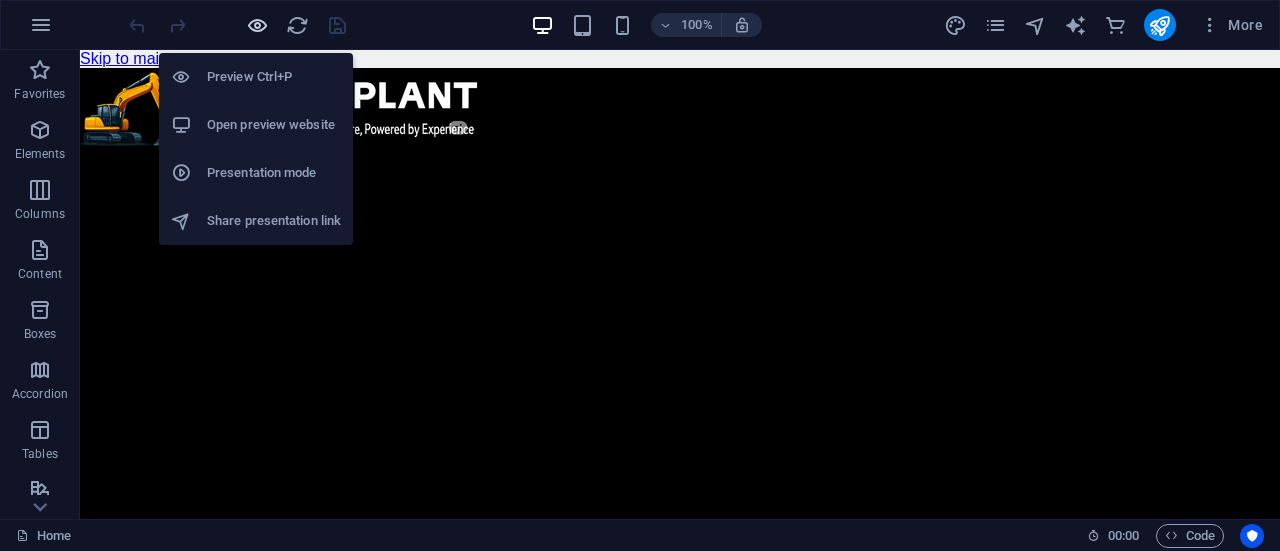 scroll, scrollTop: 0, scrollLeft: 0, axis: both 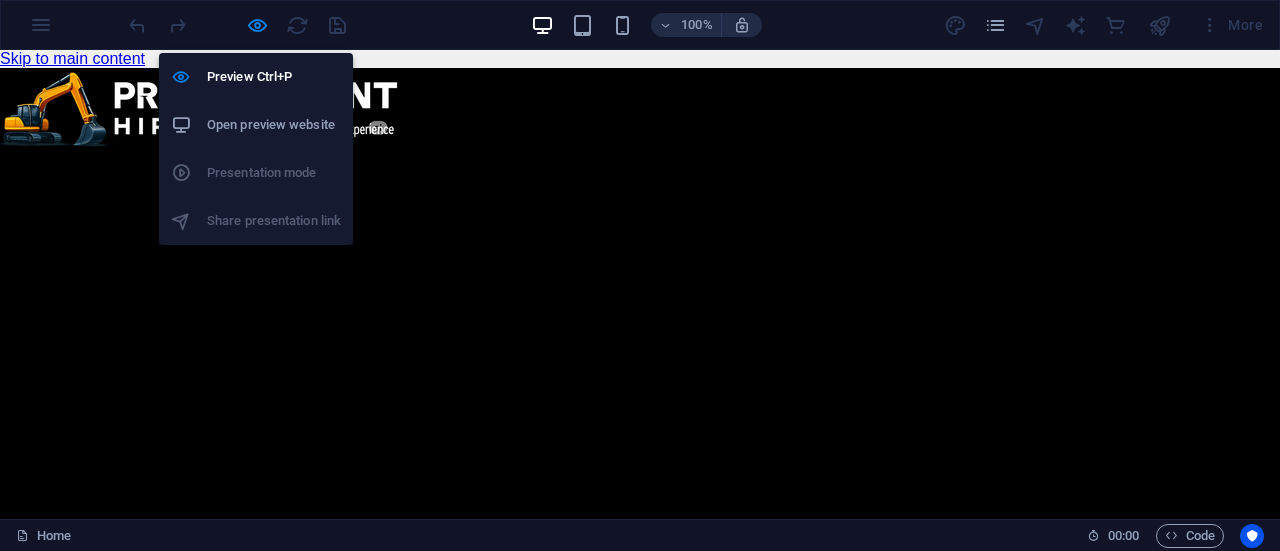 click on "Open preview website" at bounding box center (274, 125) 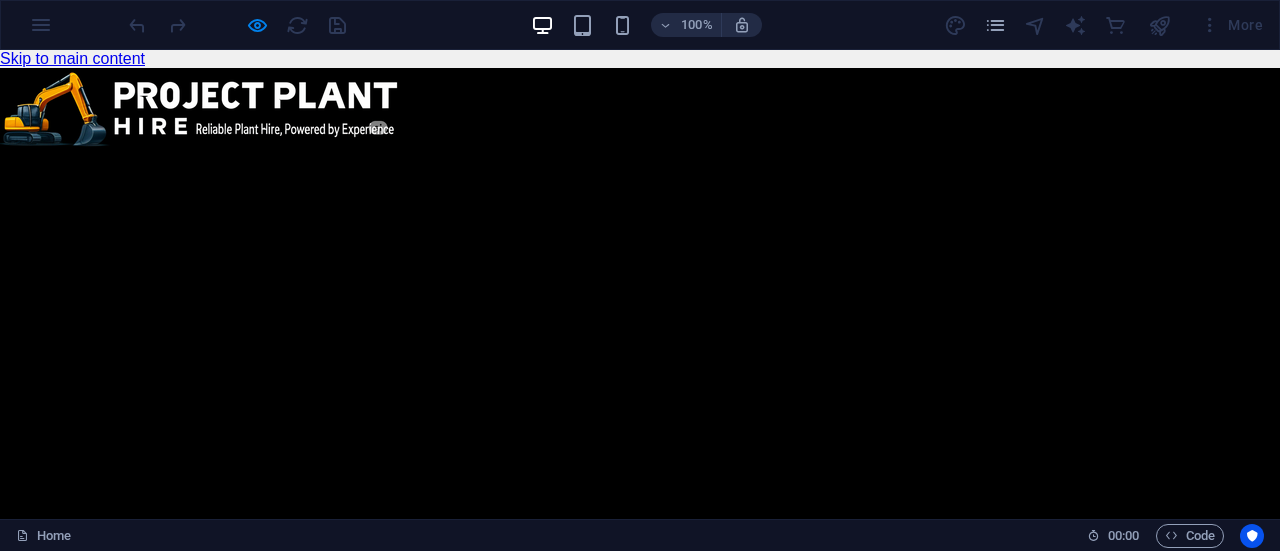 click at bounding box center (1160, 25) 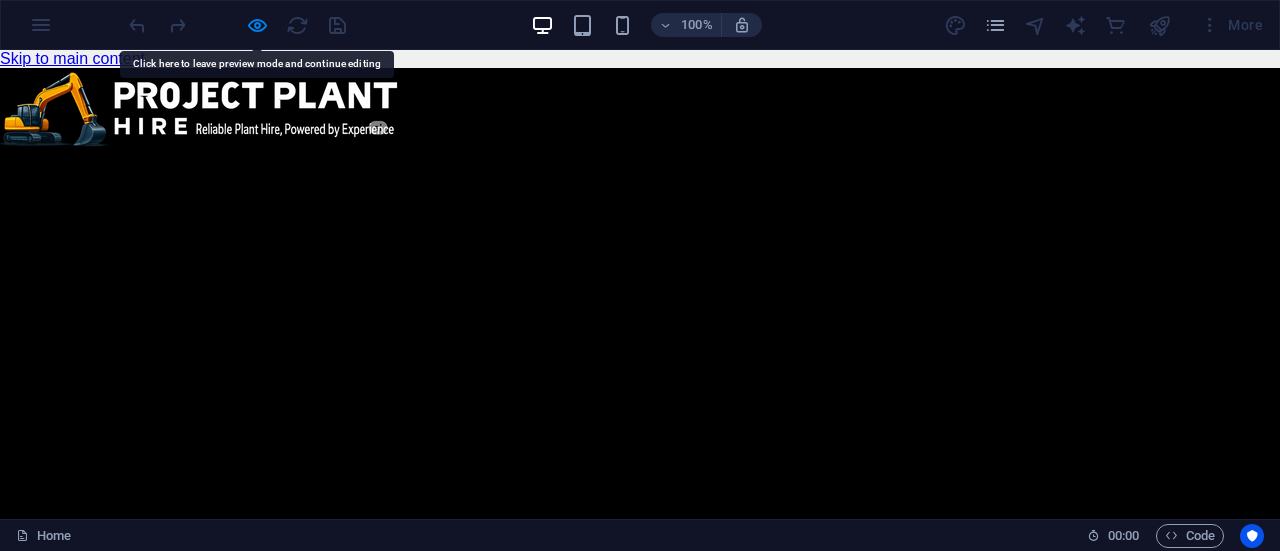 click on "Select Equipment
-- Jump to equipment --" at bounding box center (965, 2251) 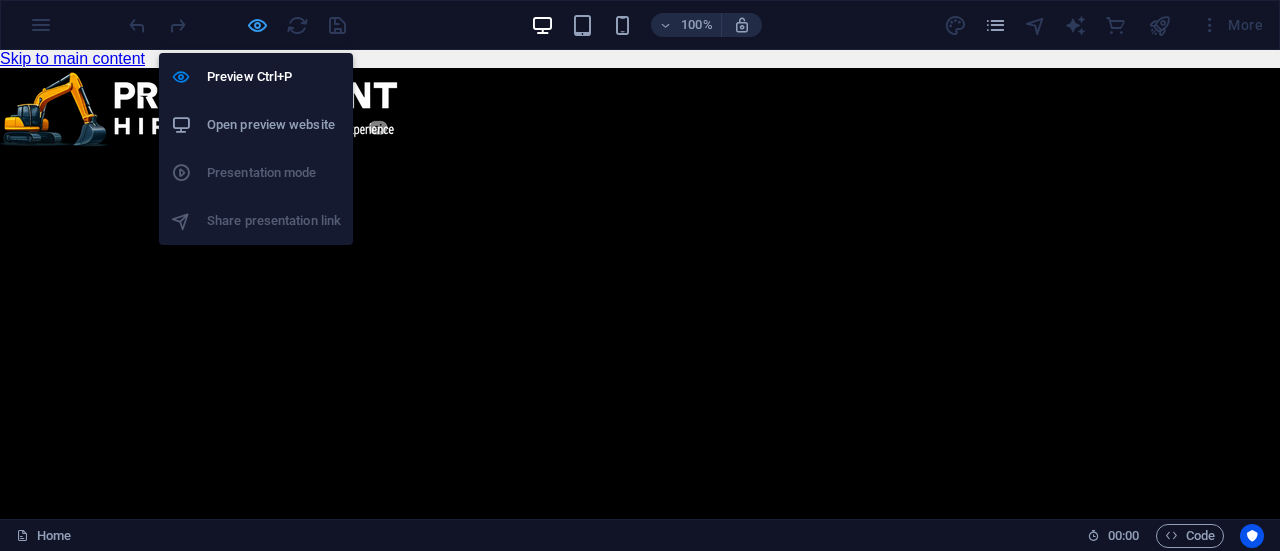 click at bounding box center (257, 25) 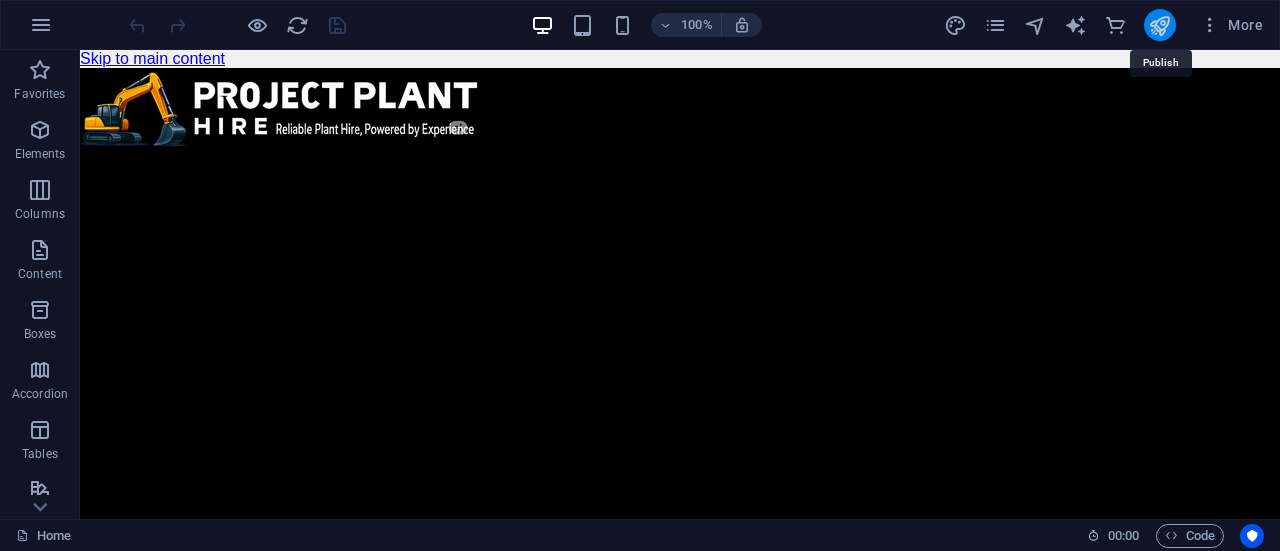 click at bounding box center [1159, 25] 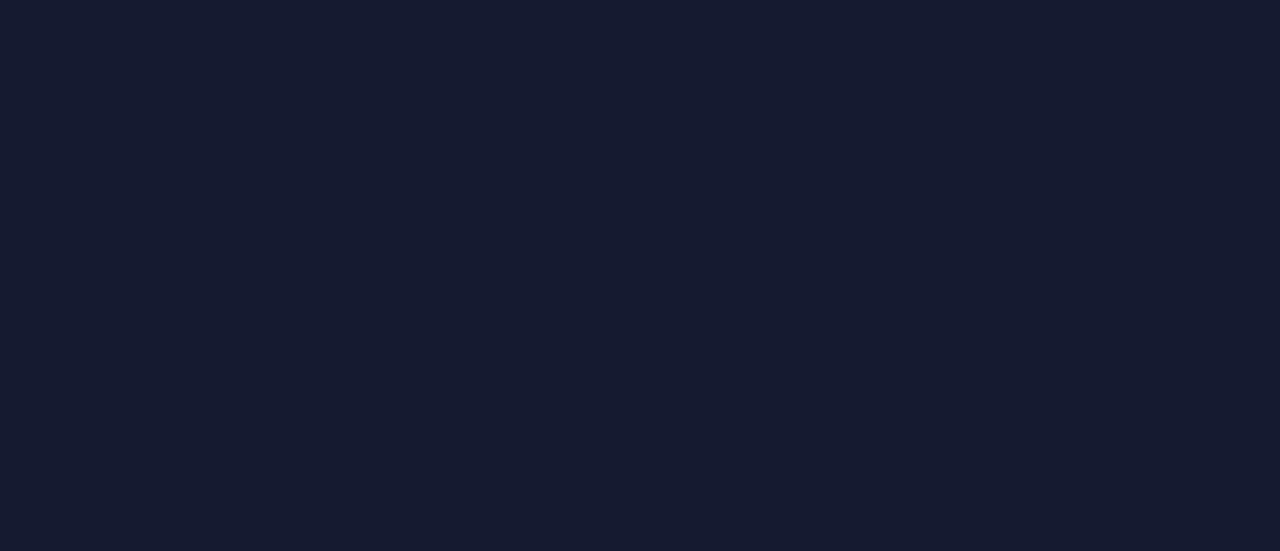 scroll, scrollTop: 0, scrollLeft: 0, axis: both 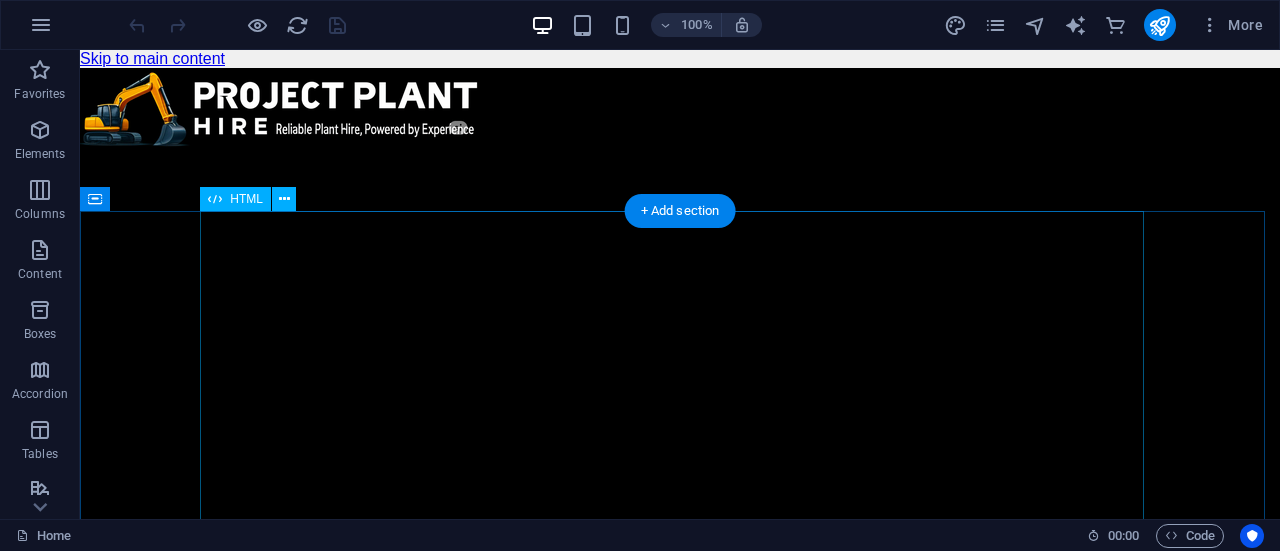 click on "Quote Request
Quote Request
📍 Open Google Maps
[PHONE]
📅 Project Start Date
Fulfillment & invoicing handled by our partner – Amandla Awethu Projects.
Submit Request
Select Equipment
-- Jump to equipment --" at bounding box center (680, 2145) 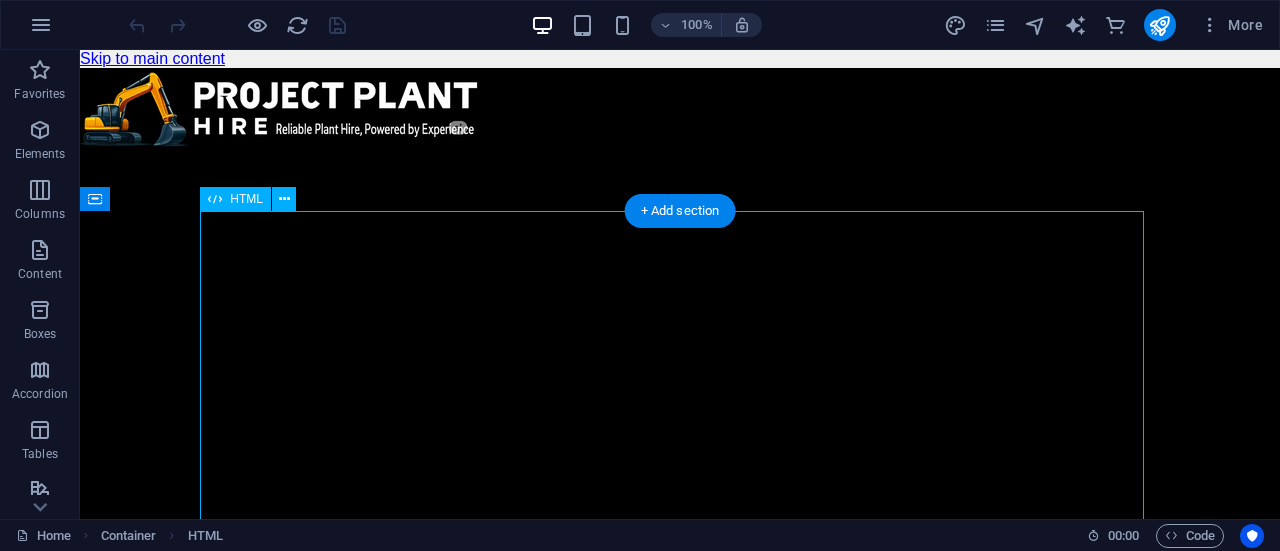 click on "Quote Request
Quote Request
📍 Open Google Maps
[PHONE]
📅 Project Start Date
Fulfillment & invoicing handled by our partner – Amandla Awethu Projects.
Submit Request
Select Equipment
-- Jump to equipment --" at bounding box center (680, 2145) 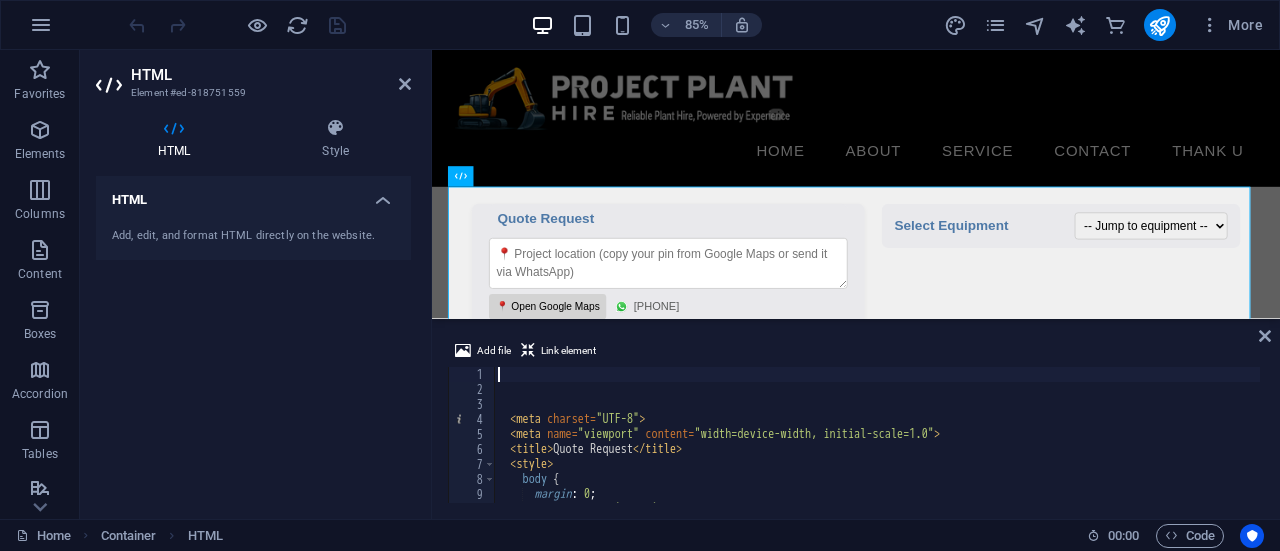 click on "< meta   charset = "UTF-8" >    < meta   name = "viewport"   content = "width=device-width, initial-scale=1.0" >    < title > Quote Request </ title >    < style >      body   {         margin :   0 ;         font-family :   ' Aptos ' ,  sans-serif ;" at bounding box center [1222, 448] 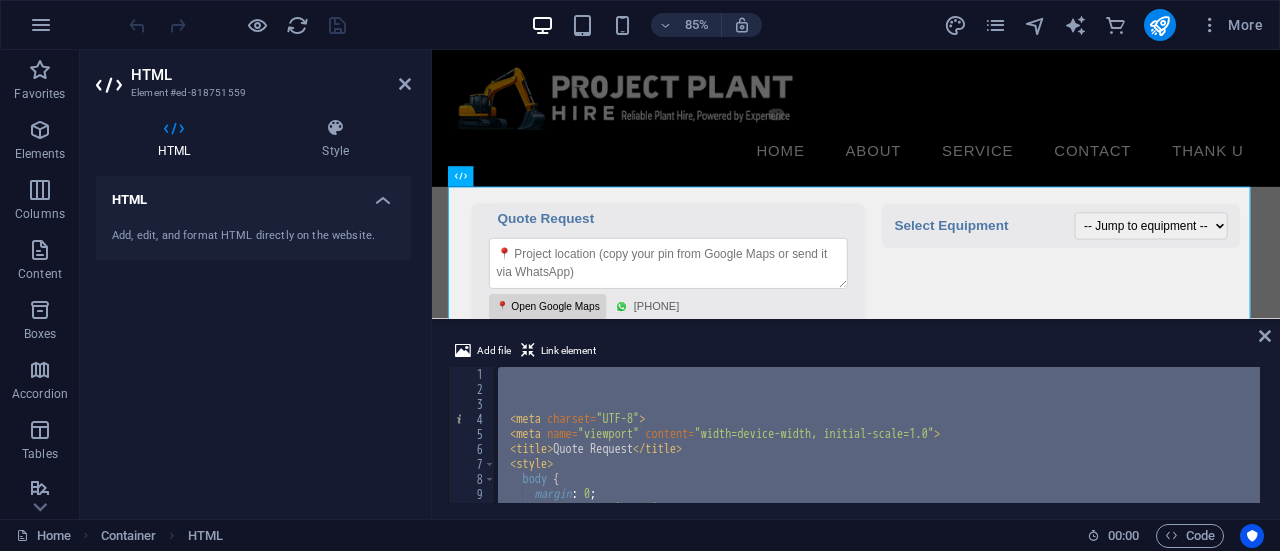 type 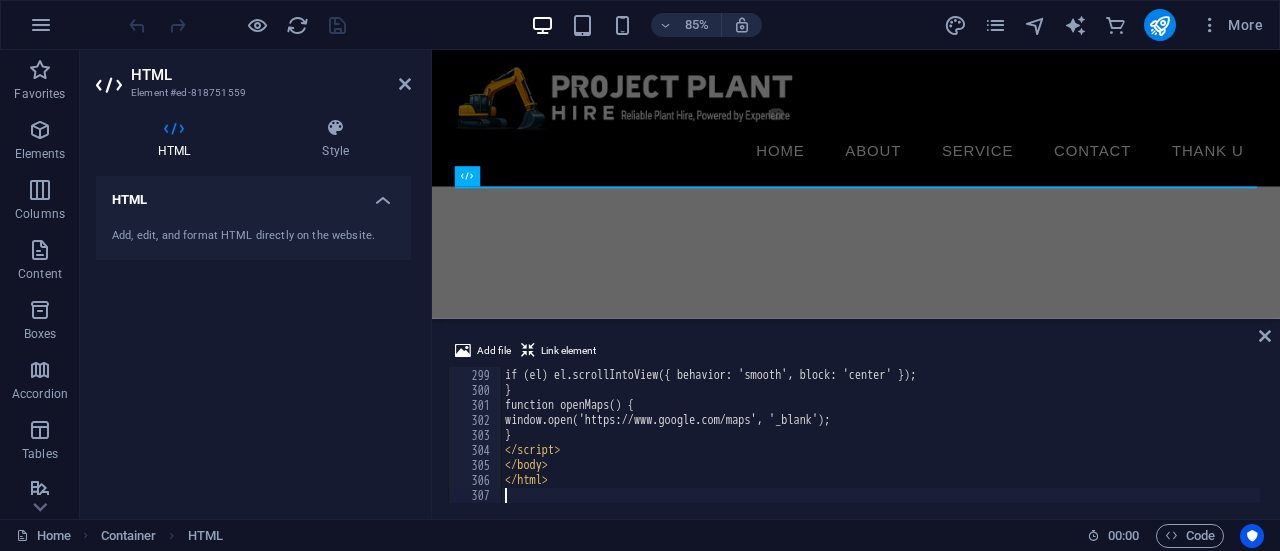 scroll, scrollTop: 4469, scrollLeft: 0, axis: vertical 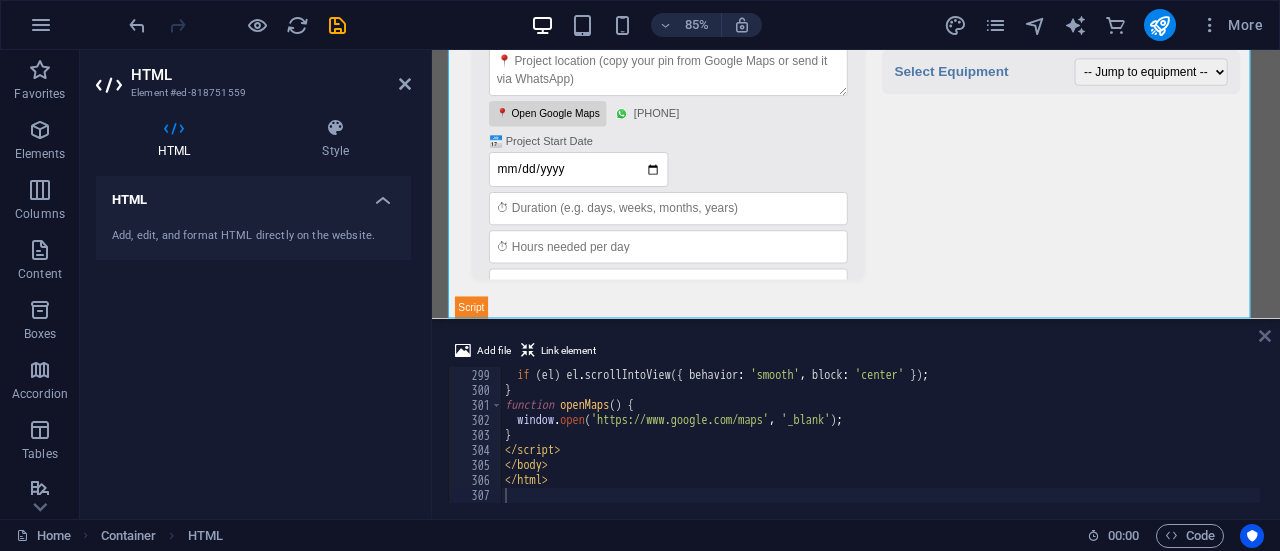 click at bounding box center [1265, 336] 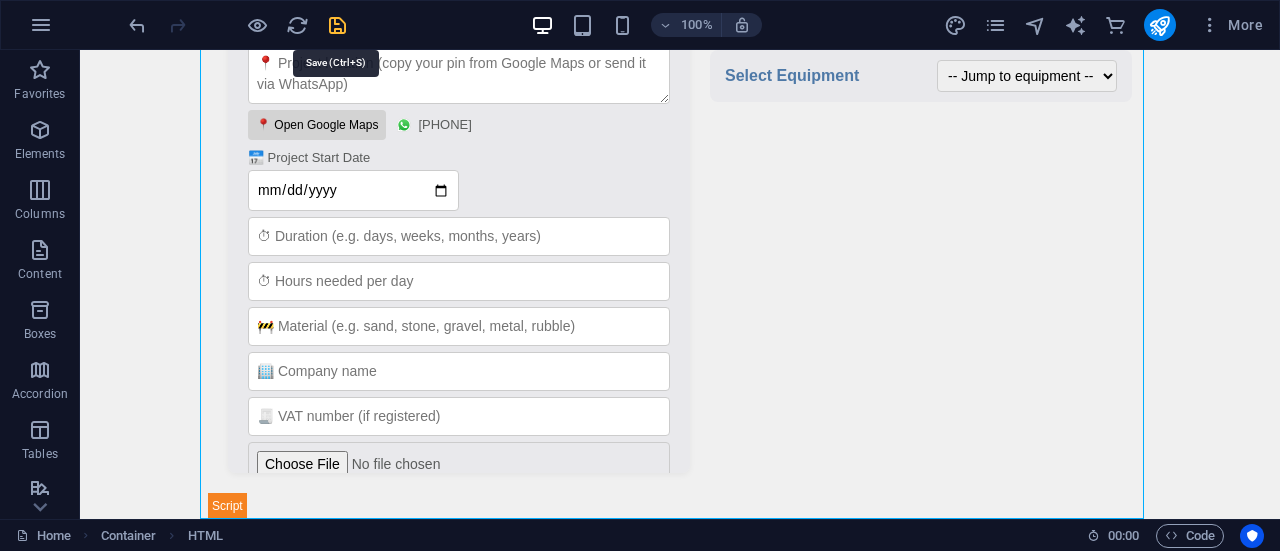 click at bounding box center [337, 25] 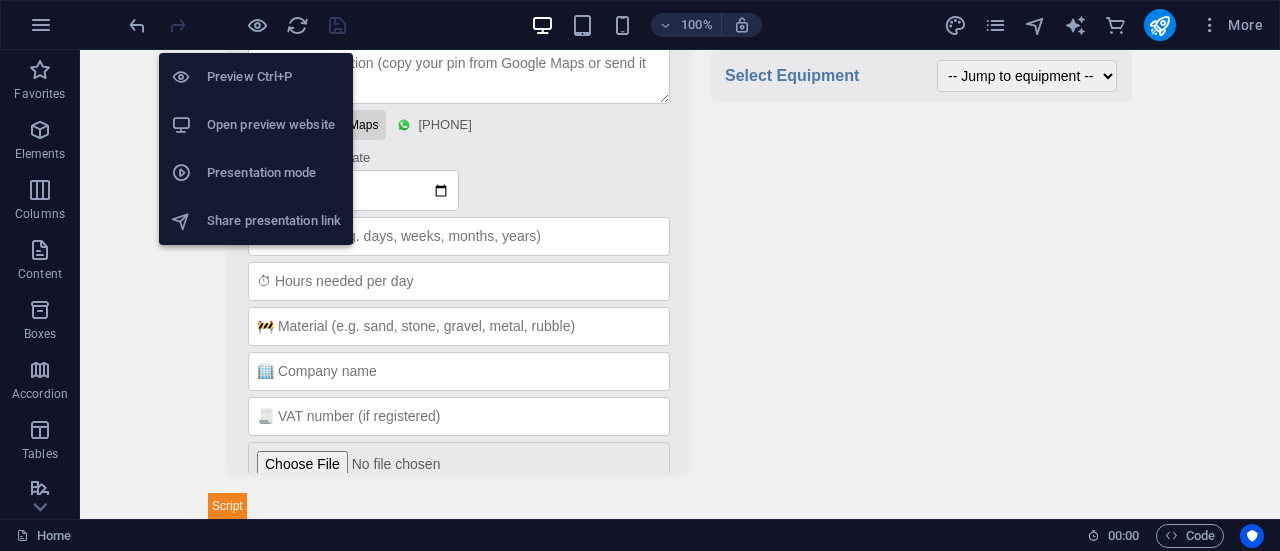 click on "Open preview website" at bounding box center [274, 125] 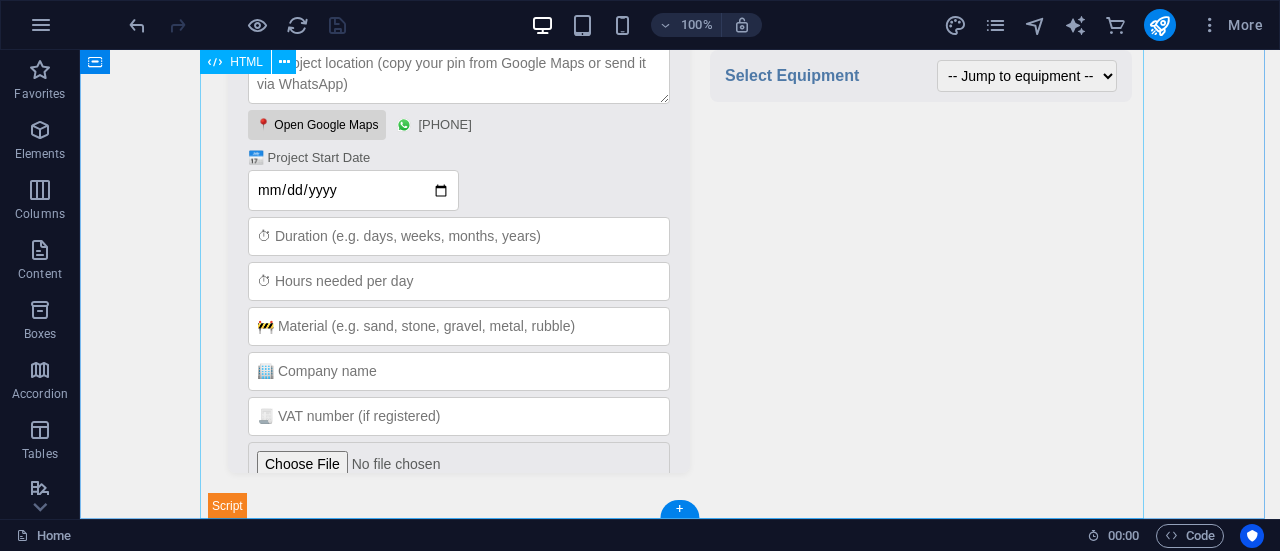 click on "Quote Request
Quote Request
📍 Open Google Maps
[PHONE]
📅 Project Start Date
Fulfillment & invoicing handled by our partner – Amandla Awethu Projects.
Submit Request
Select Equipment
-- Jump to equipment --" at bounding box center [680, 251] 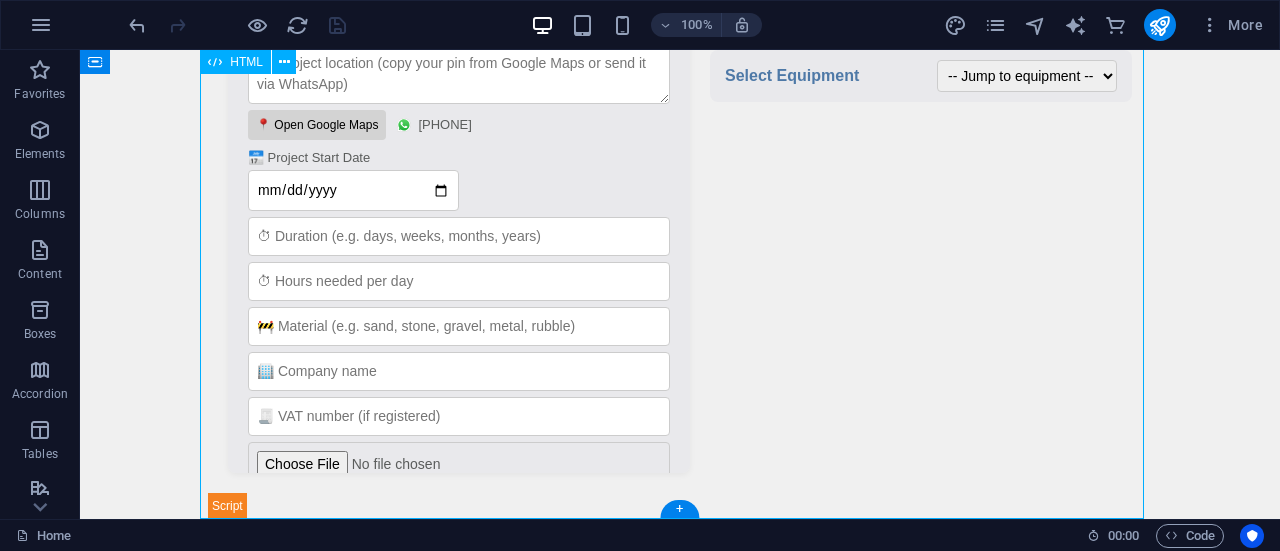 click on "Quote Request
Quote Request
📍 Open Google Maps
[PHONE]
📅 Project Start Date
Fulfillment & invoicing handled by our partner – Amandla Awethu Projects.
Submit Request
Select Equipment
-- Jump to equipment --" at bounding box center [680, 251] 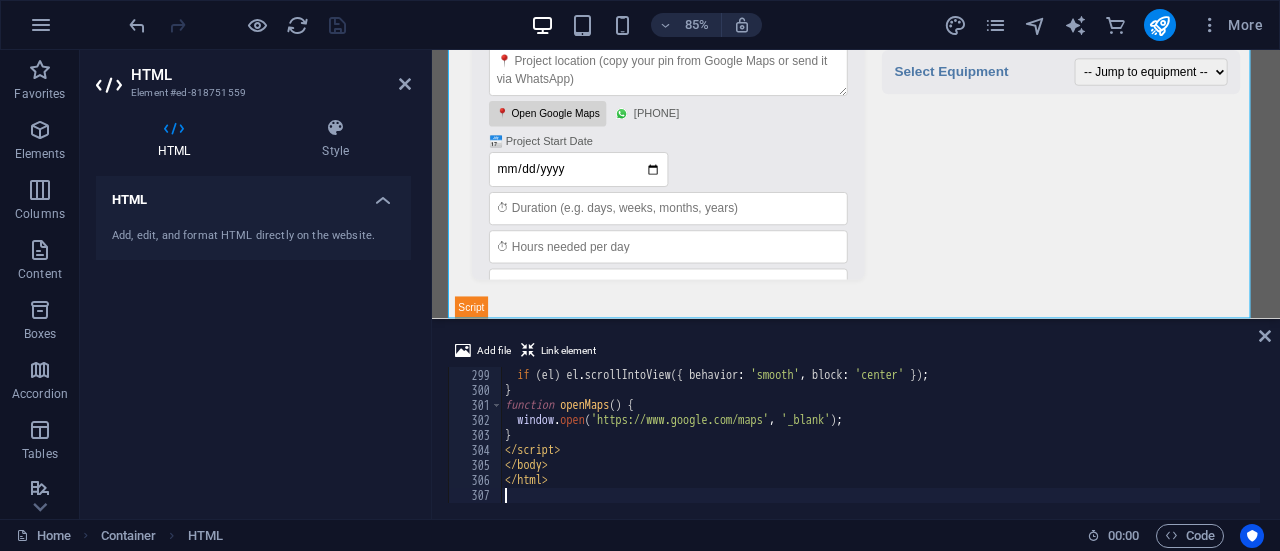 click on "const   el   =   document . getElementById ( id ) ;    if   ( el )   el . scrollIntoView ({   behavior :   'smooth' ,   block :   'center'   }) ; } function   openMaps ( )   {    window . open ( 'https://www.google.com/maps' ,   '_blank' ) ; } </ script > </ body > </ html >" at bounding box center [1317, 434] 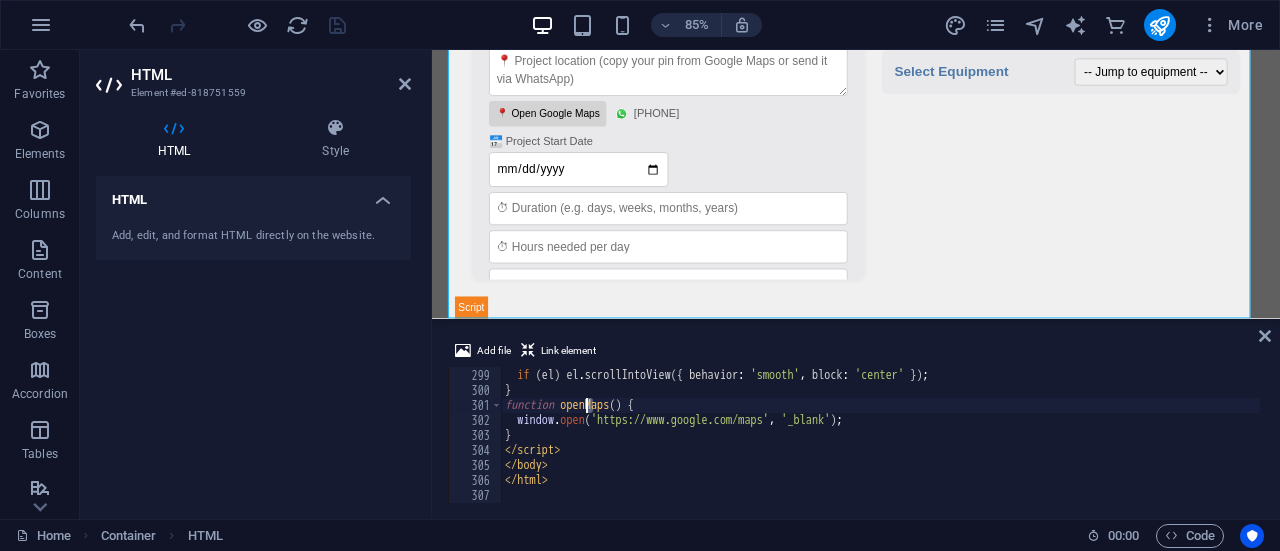 type on "</html>" 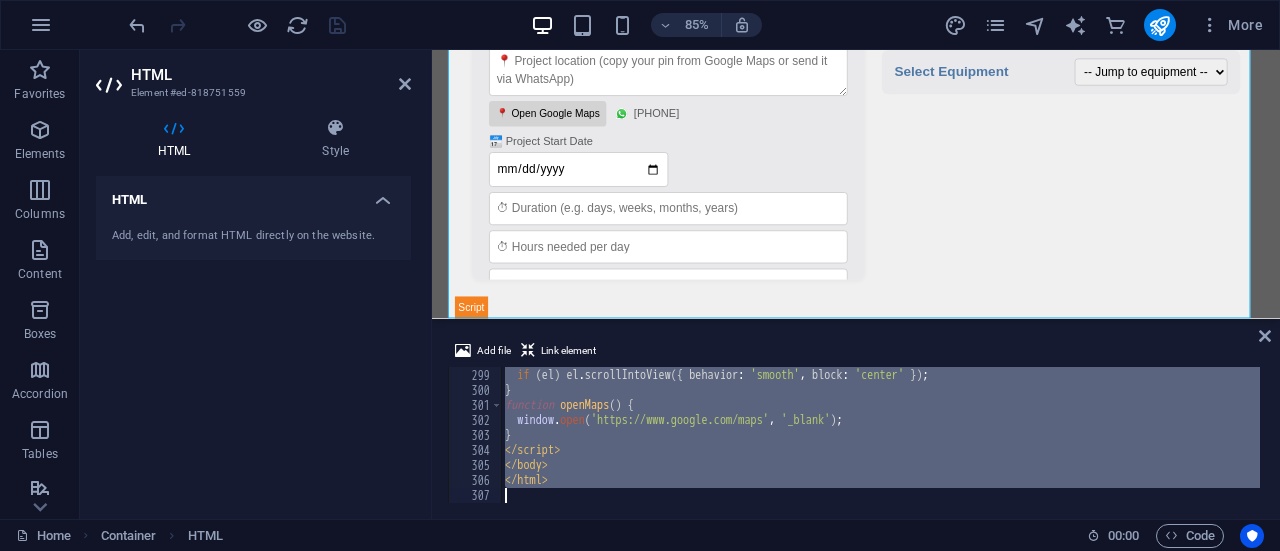 type 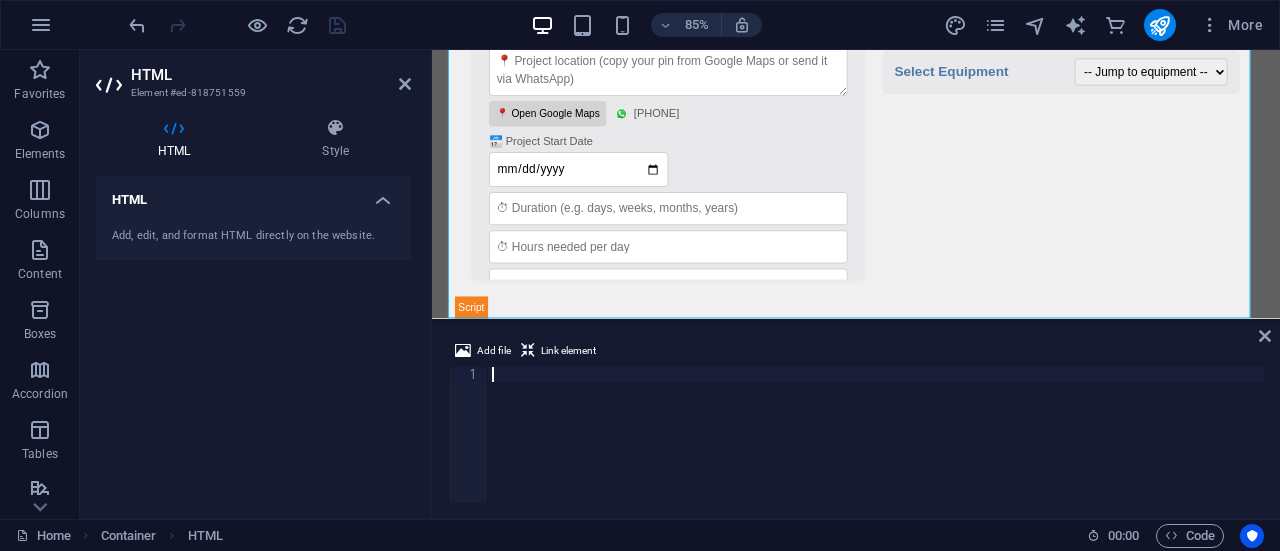 scroll, scrollTop: 0, scrollLeft: 0, axis: both 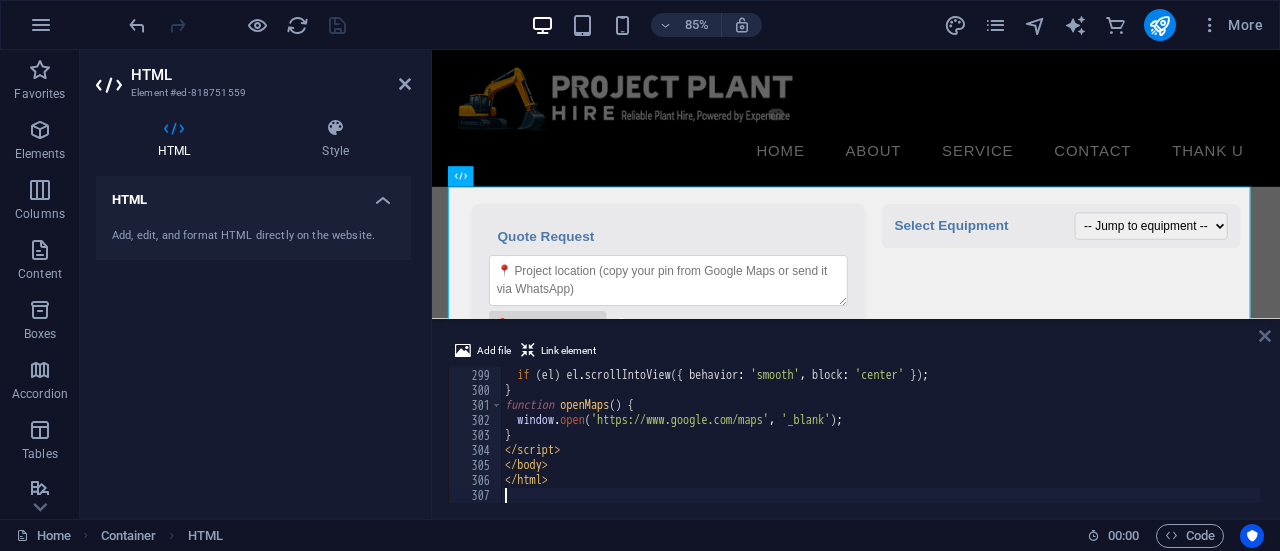 click at bounding box center [1265, 336] 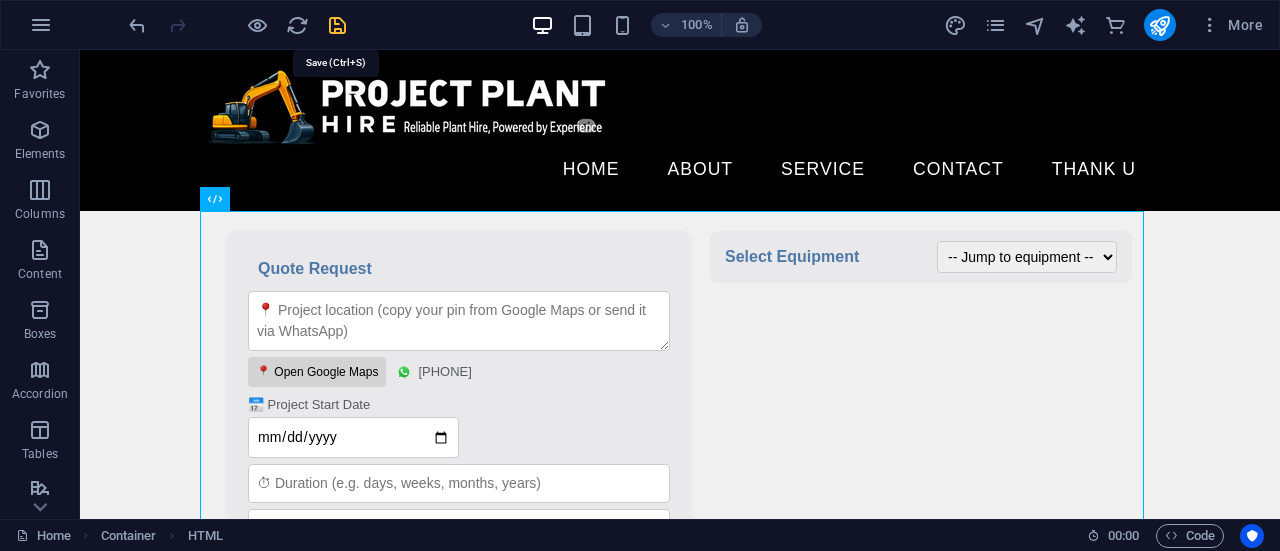 click at bounding box center (337, 25) 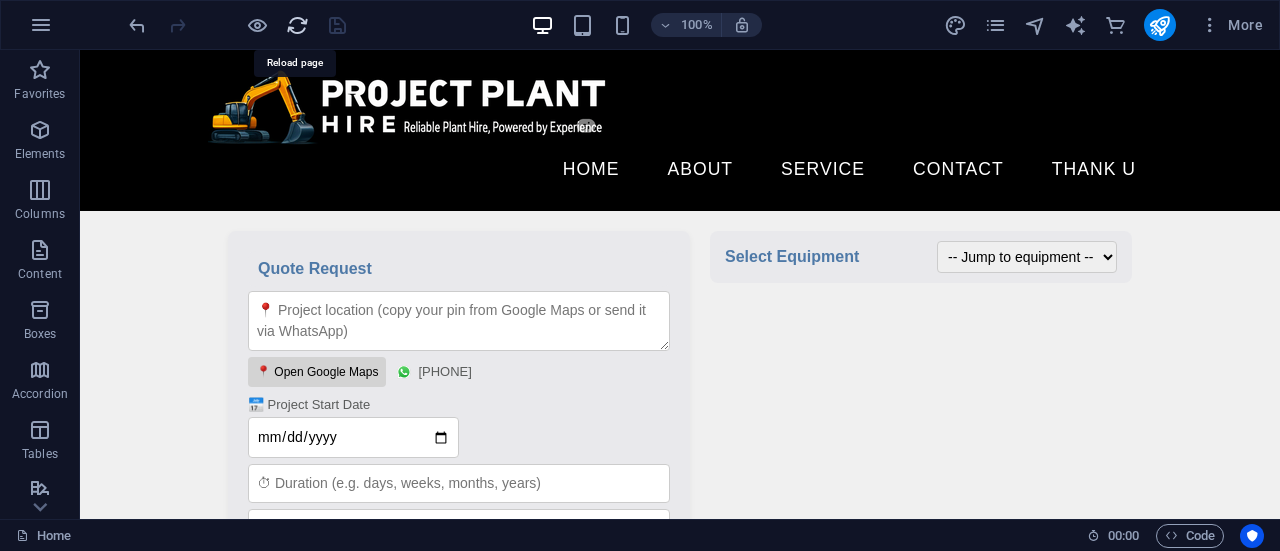 click at bounding box center (297, 25) 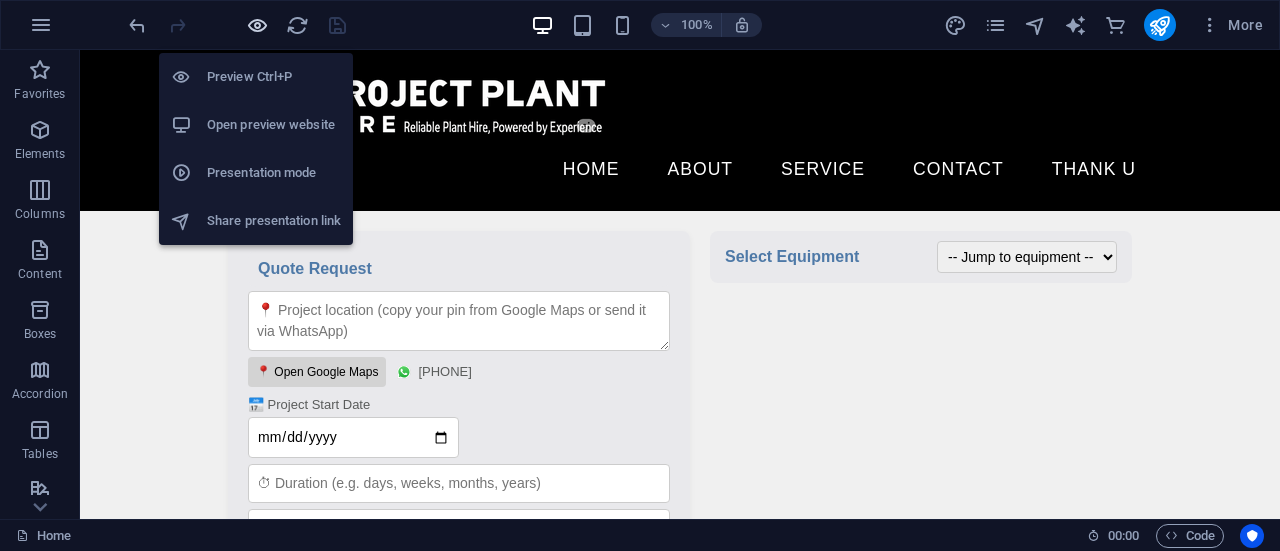 click at bounding box center [257, 25] 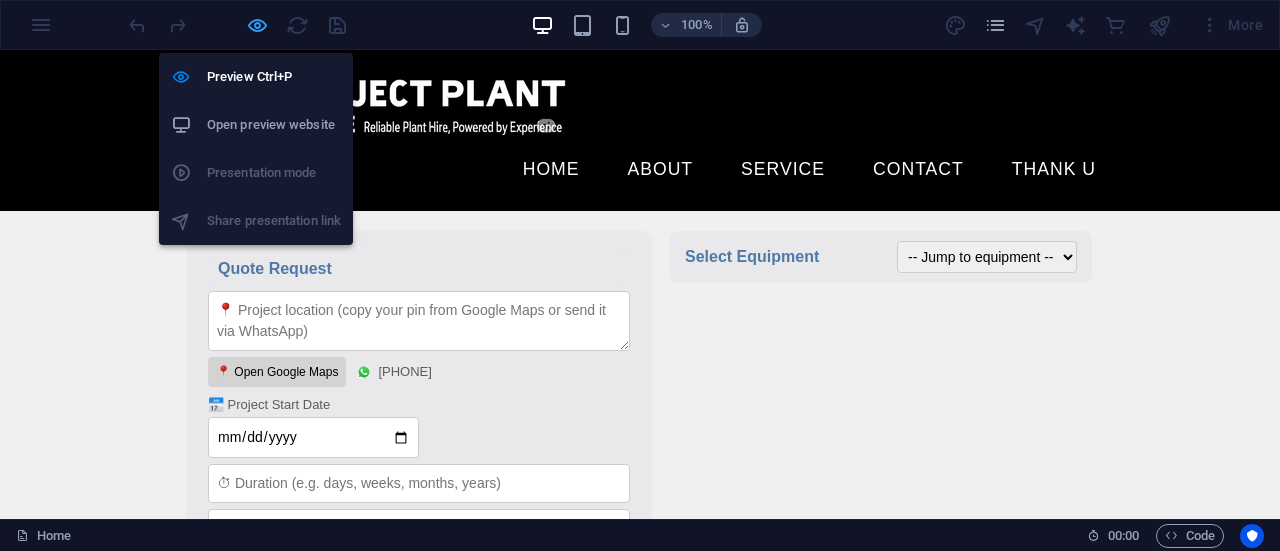 click at bounding box center [257, 25] 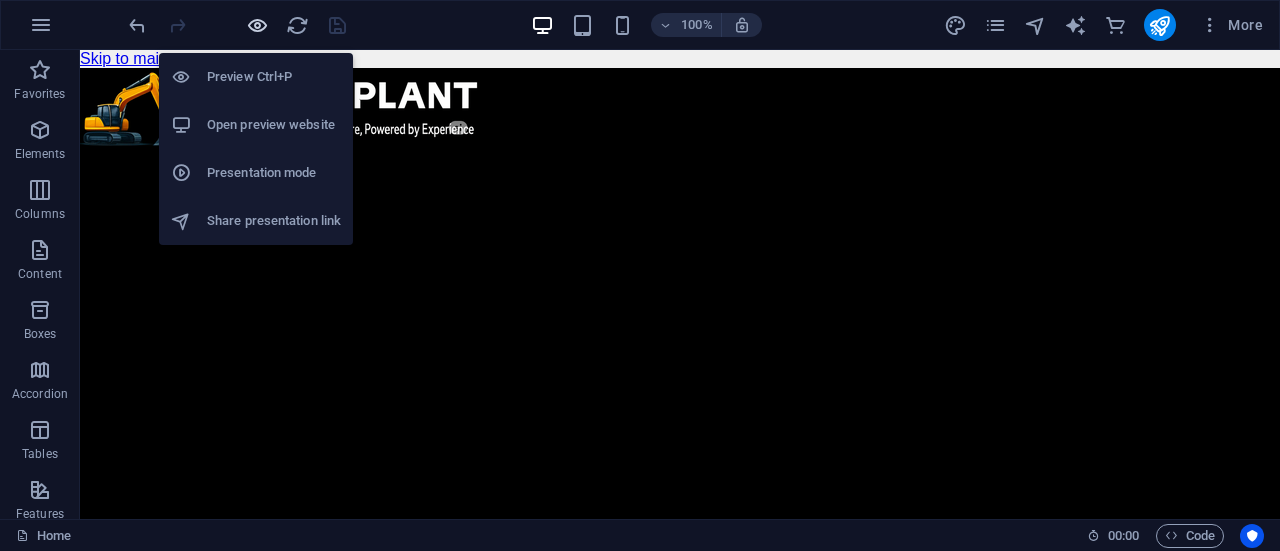 scroll, scrollTop: 0, scrollLeft: 0, axis: both 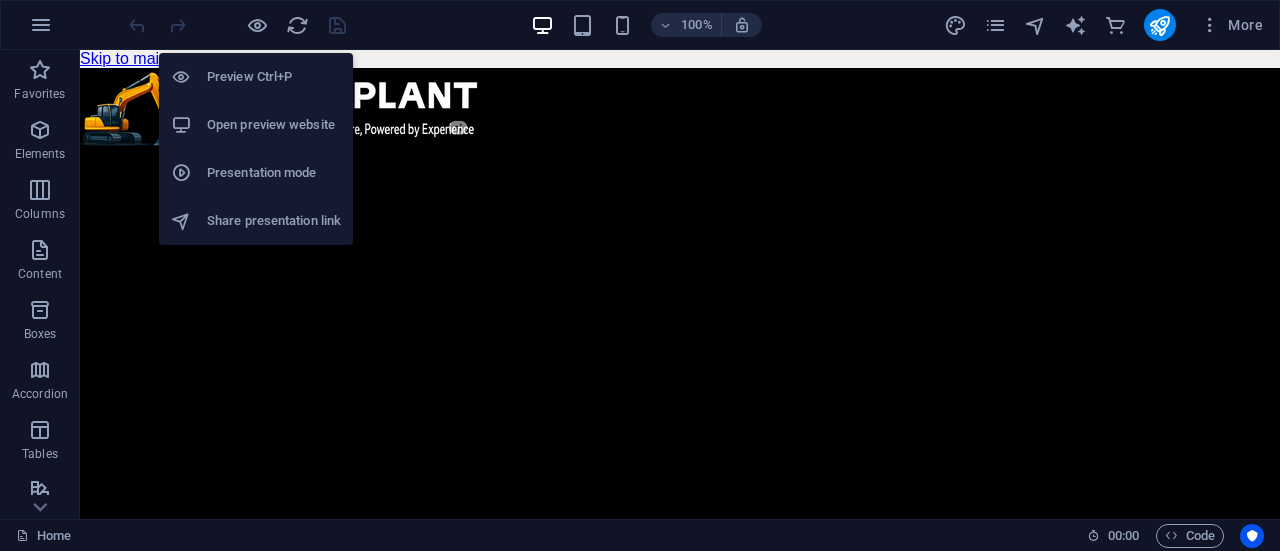 click on "Open preview website" at bounding box center (274, 125) 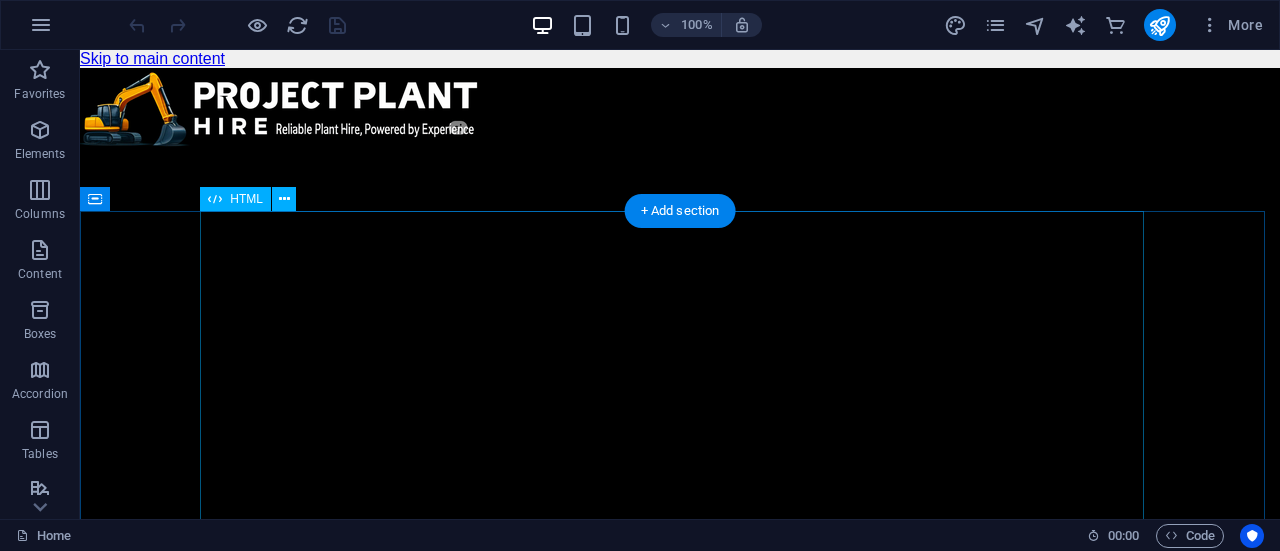 click on "Quote Request
Quote Request
📍 Open Google Maps
[PHONE]
📅 Project Start Date
Fulfillment & invoicing handled by our partner – Amandla Awethu Projects.
Submit Request
Select Equipment
-- Jump to equipment --" at bounding box center [680, 2124] 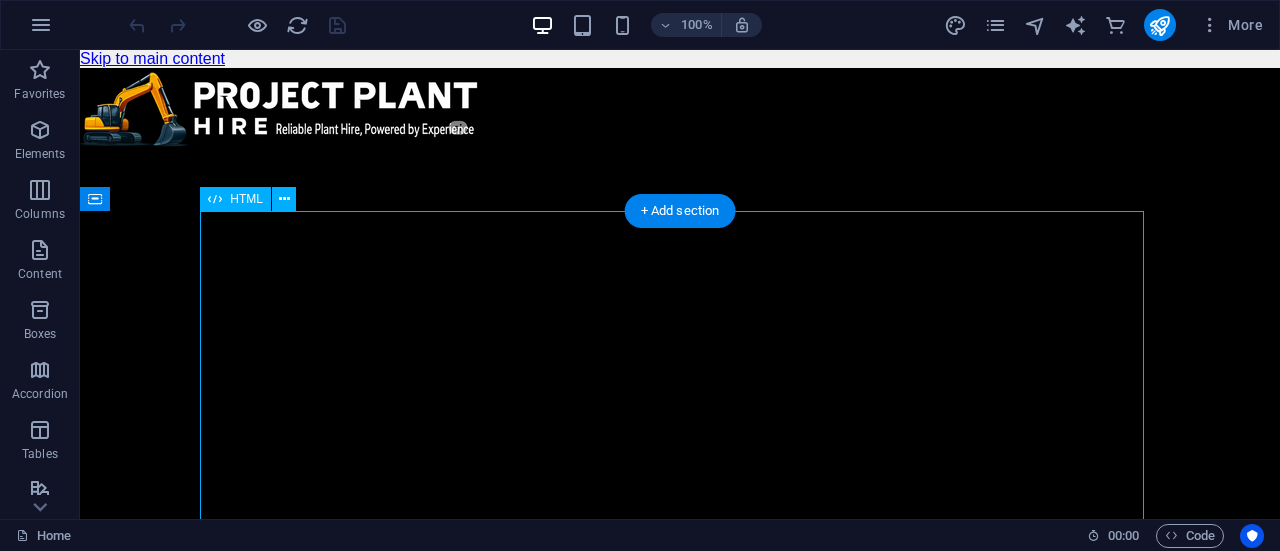 drag, startPoint x: 525, startPoint y: 388, endPoint x: 606, endPoint y: 437, distance: 94.66784 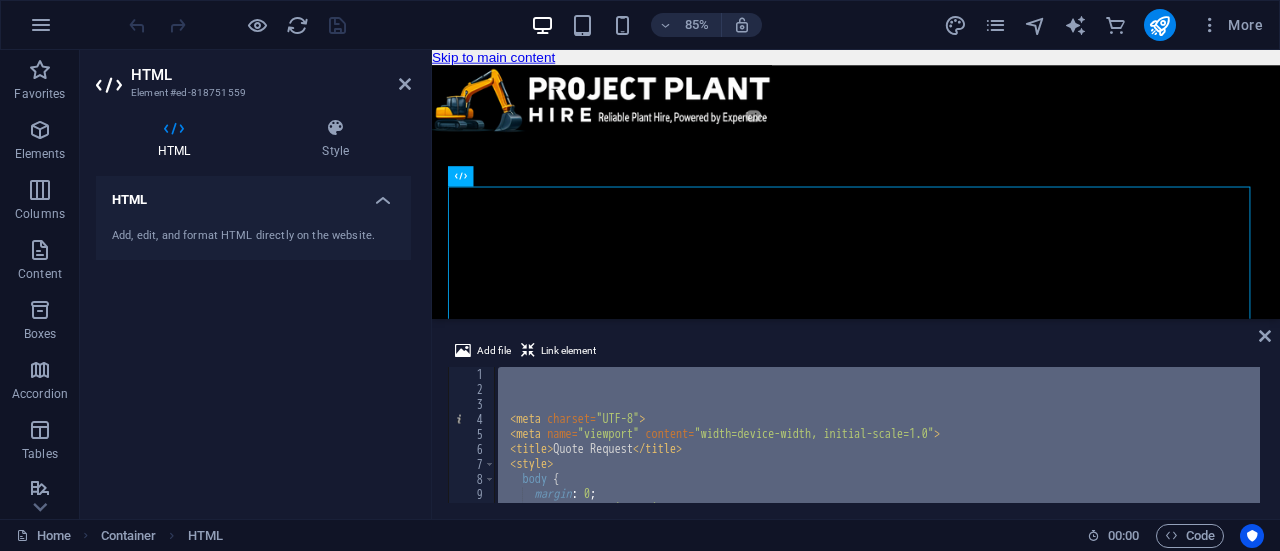 type 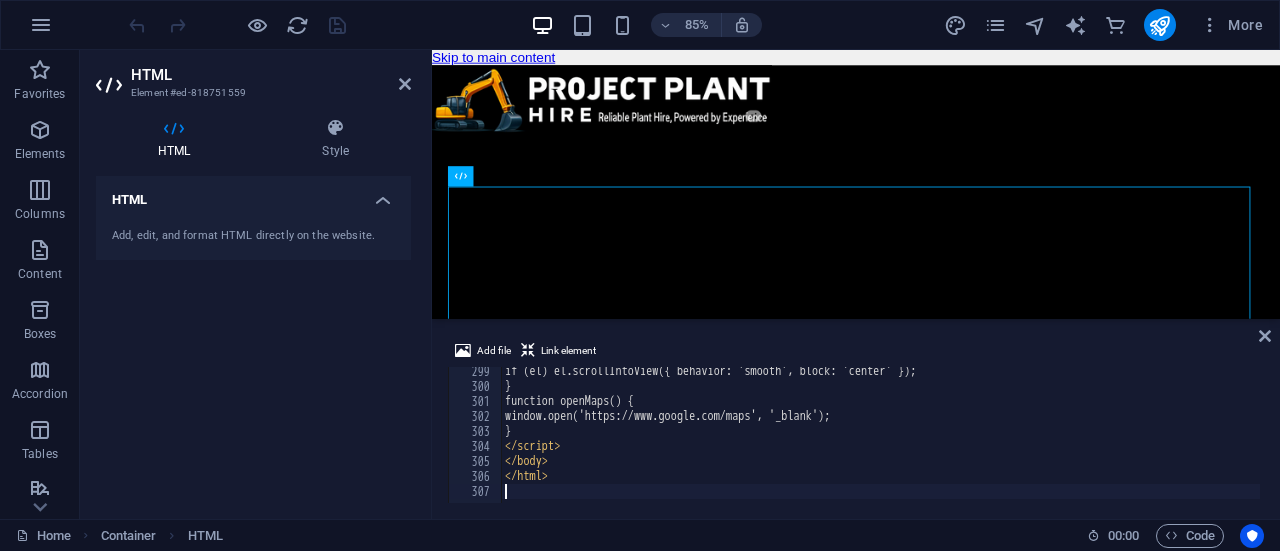 scroll, scrollTop: 4473, scrollLeft: 0, axis: vertical 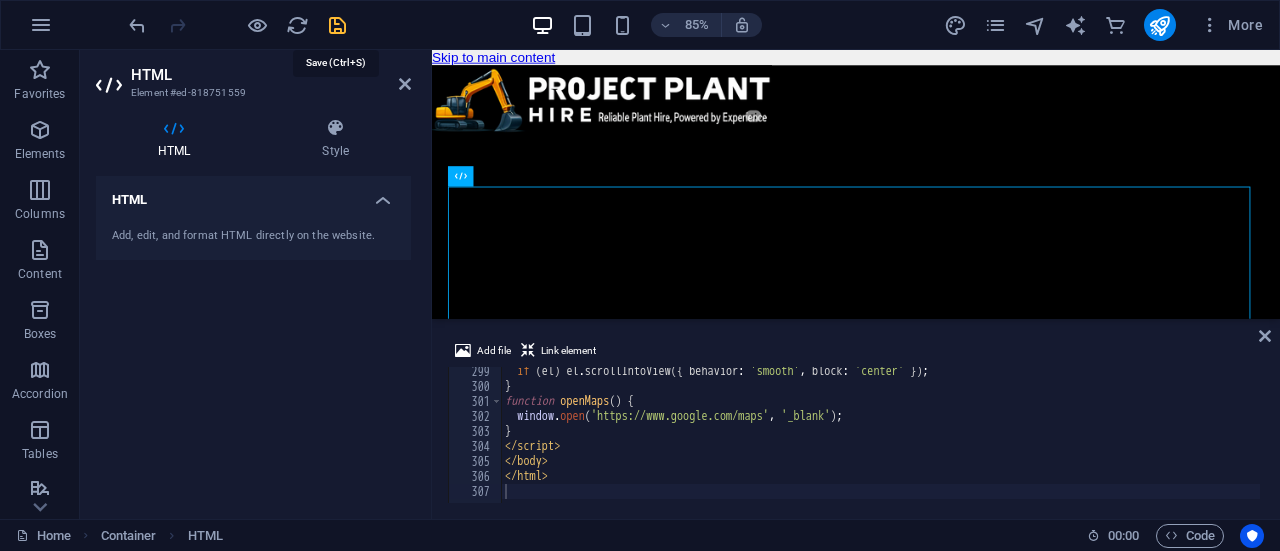 click at bounding box center (337, 25) 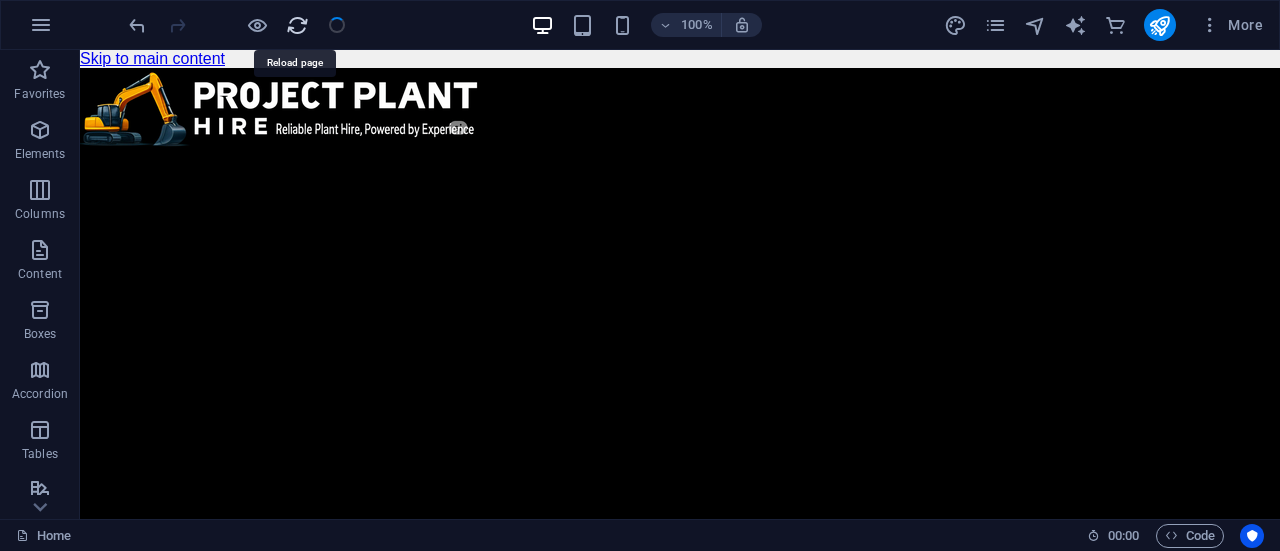 click at bounding box center [297, 25] 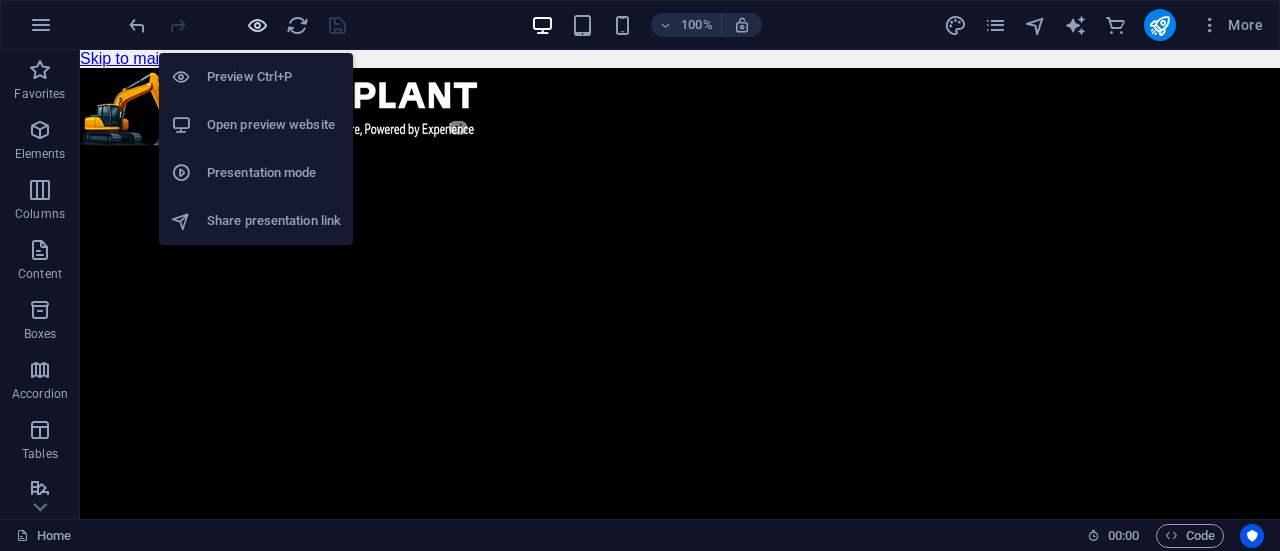 click at bounding box center [257, 25] 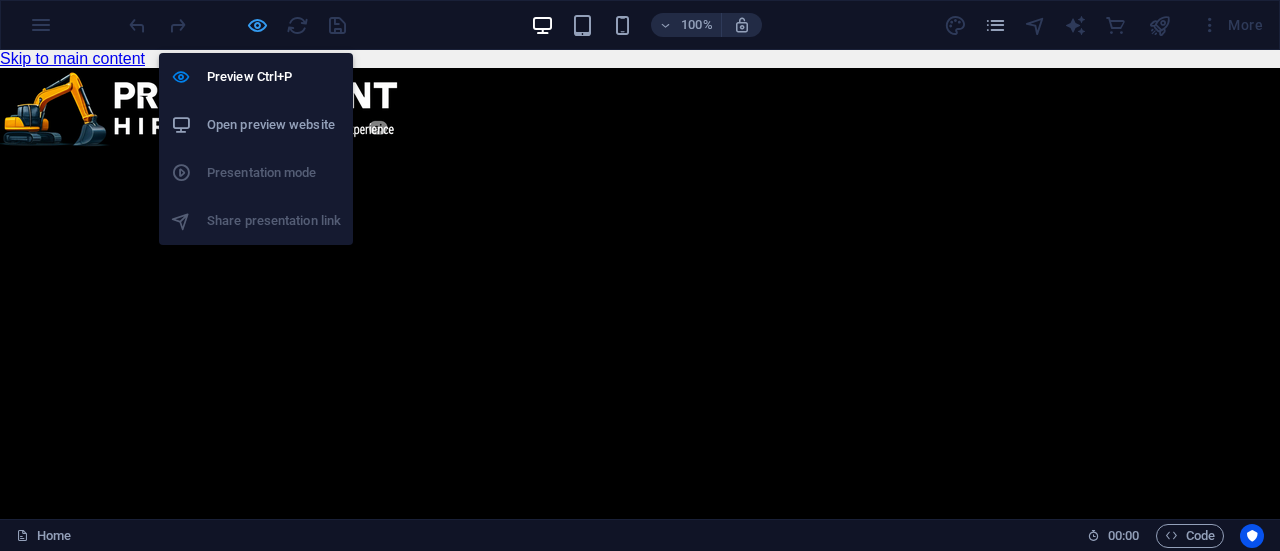 scroll, scrollTop: 0, scrollLeft: 0, axis: both 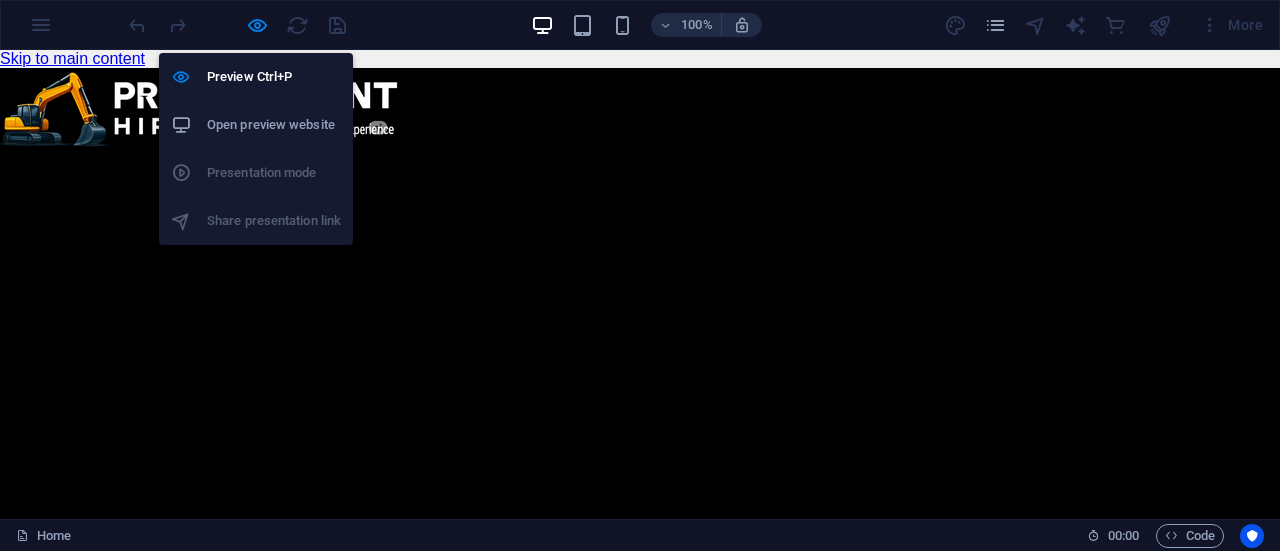 click on "Open preview website" at bounding box center [274, 125] 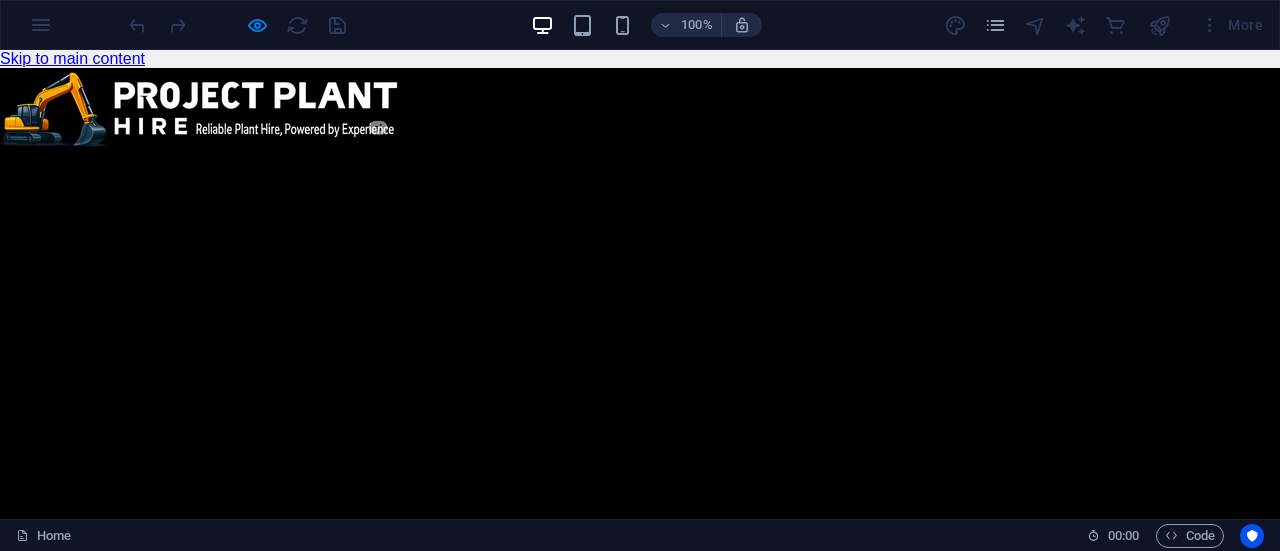 click on "📍 Open Google Maps
[PHONE]
📅 Project Start Date" at bounding box center (329, 2254) 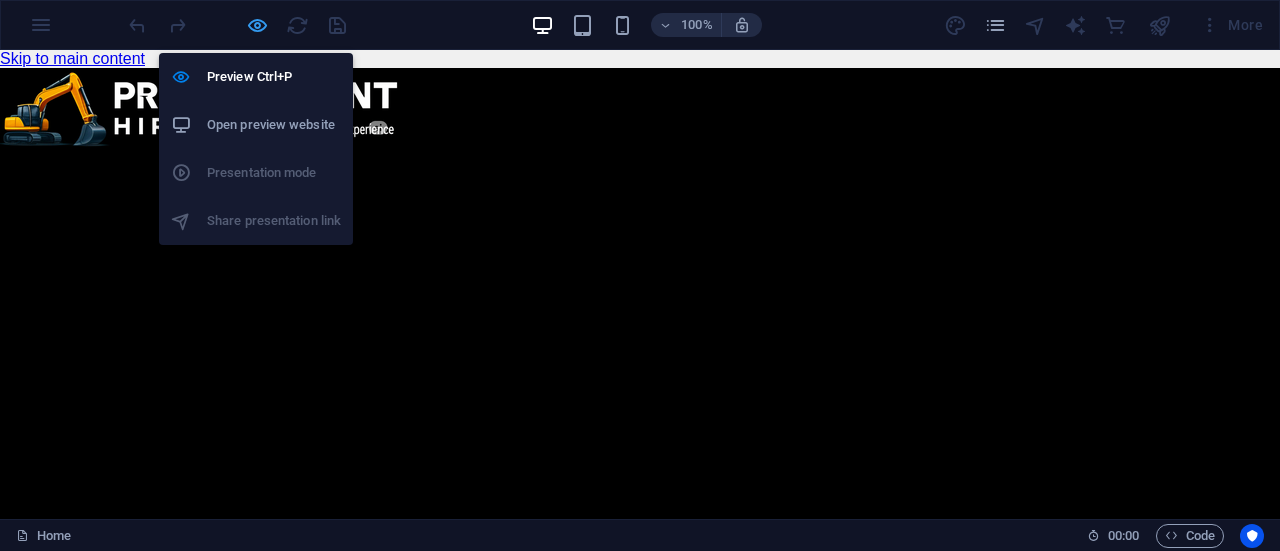click at bounding box center (257, 25) 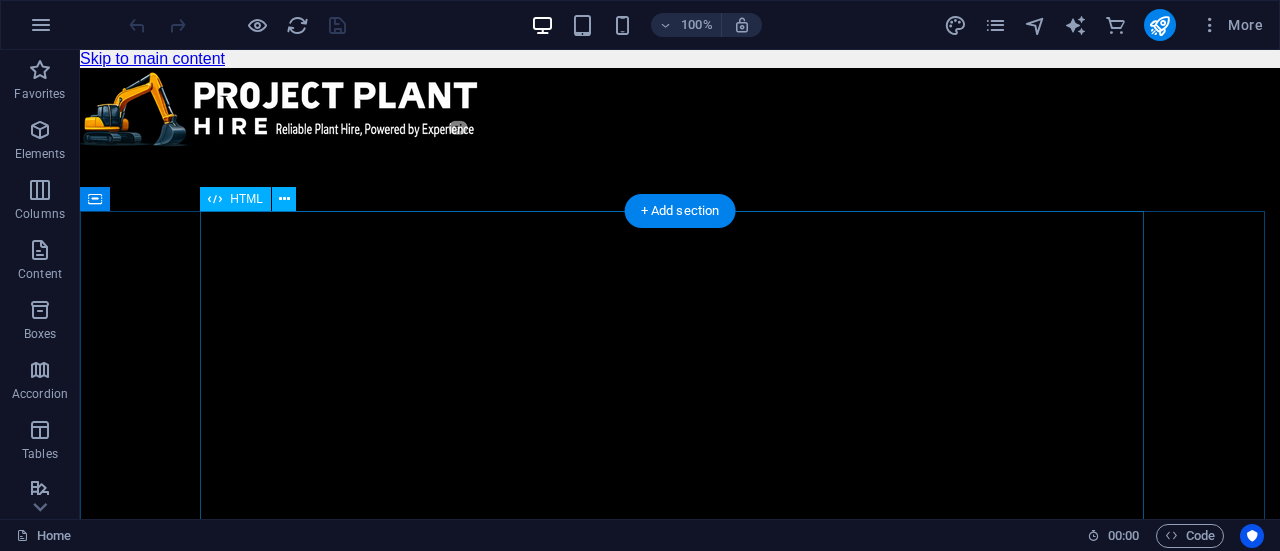 click on "Quote Request
Quote Request
📍 Open Google Maps
[PHONE]
📅 Project Start Date
Fulfillment & invoicing handled by our partner – Amandla Awethu Projects.
Submit Request
Select Equipment
-- Jump to equipment --" at bounding box center [680, 2124] 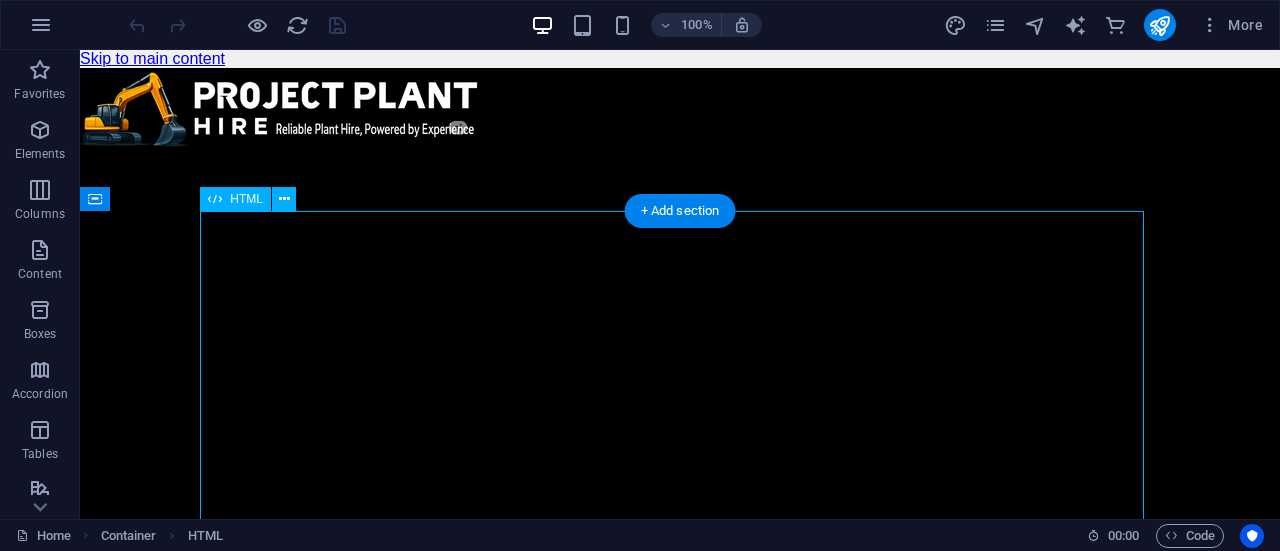 click on "Quote Request
Quote Request
📍 Open Google Maps
[PHONE]
📅 Project Start Date
Fulfillment & invoicing handled by our partner – Amandla Awethu Projects.
Submit Request
Select Equipment
-- Jump to equipment --" at bounding box center (680, 2124) 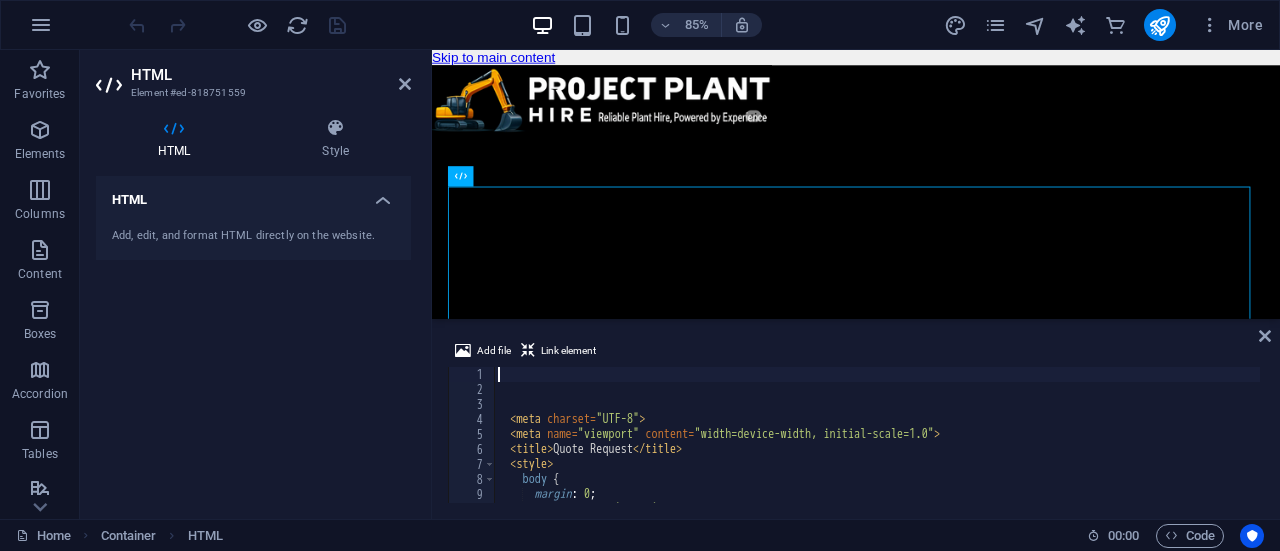click on "Add, edit, and format HTML directly on the website." at bounding box center [253, 236] 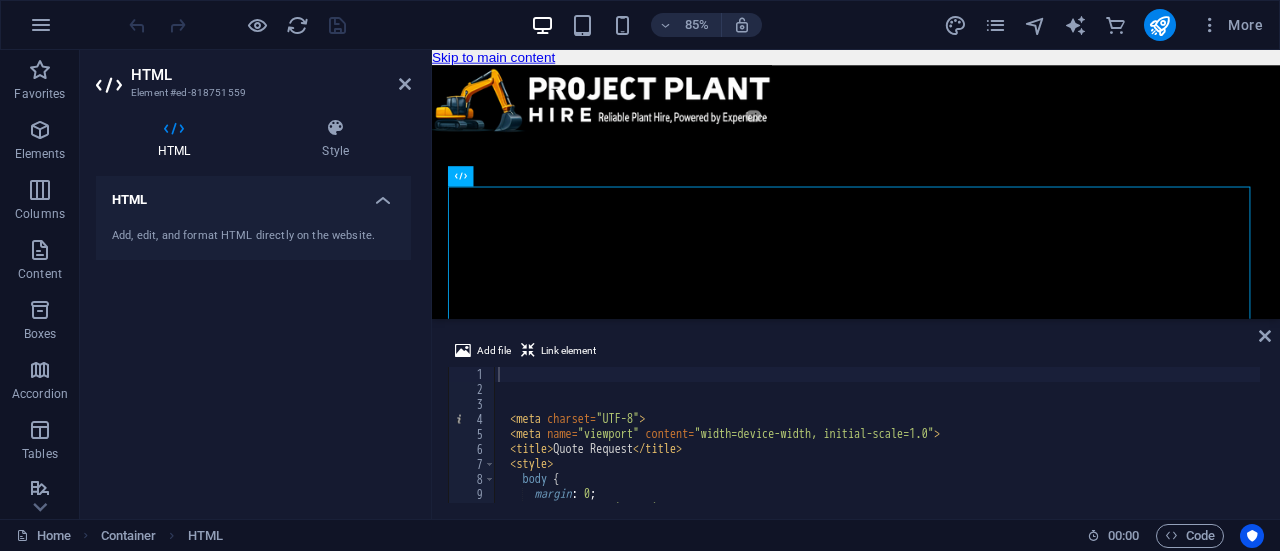 click on "Add file Link element" at bounding box center [856, 353] 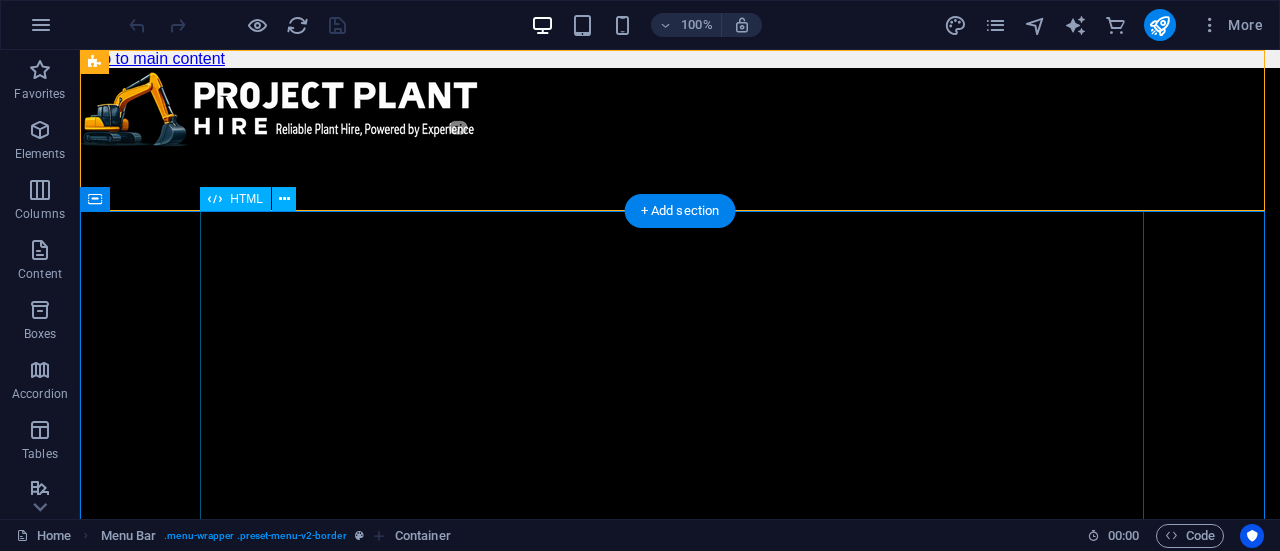 click on "Quote Request
Quote Request
📍 Open Google Maps
[PHONE]
📅 Project Start Date
Fulfillment & invoicing handled by our partner – Amandla Awethu Projects.
Submit Request
Select Equipment
-- Jump to equipment --" at bounding box center [680, 2124] 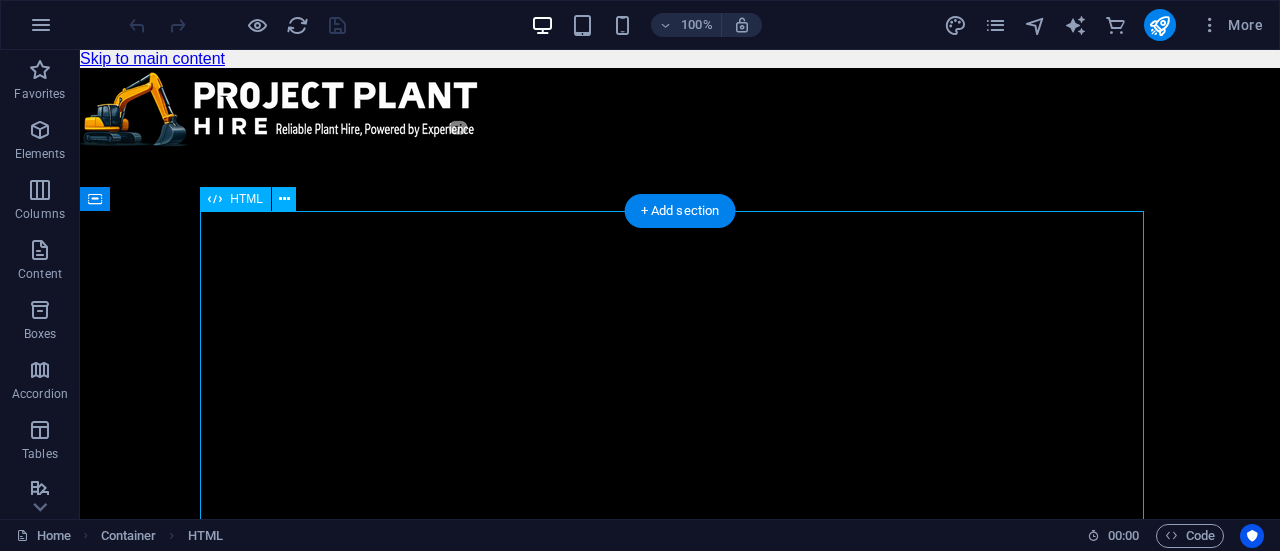 click on "Quote Request
Quote Request
📍 Open Google Maps
[PHONE]
📅 Project Start Date
Fulfillment & invoicing handled by our partner – Amandla Awethu Projects.
Submit Request
Select Equipment
-- Jump to equipment --" at bounding box center [680, 2124] 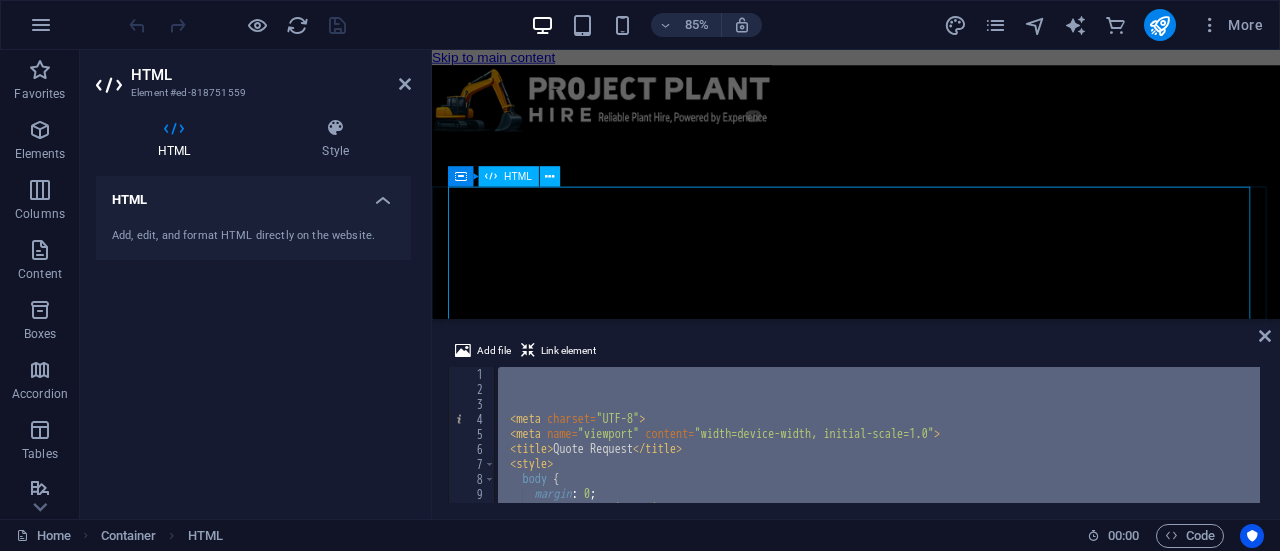 type 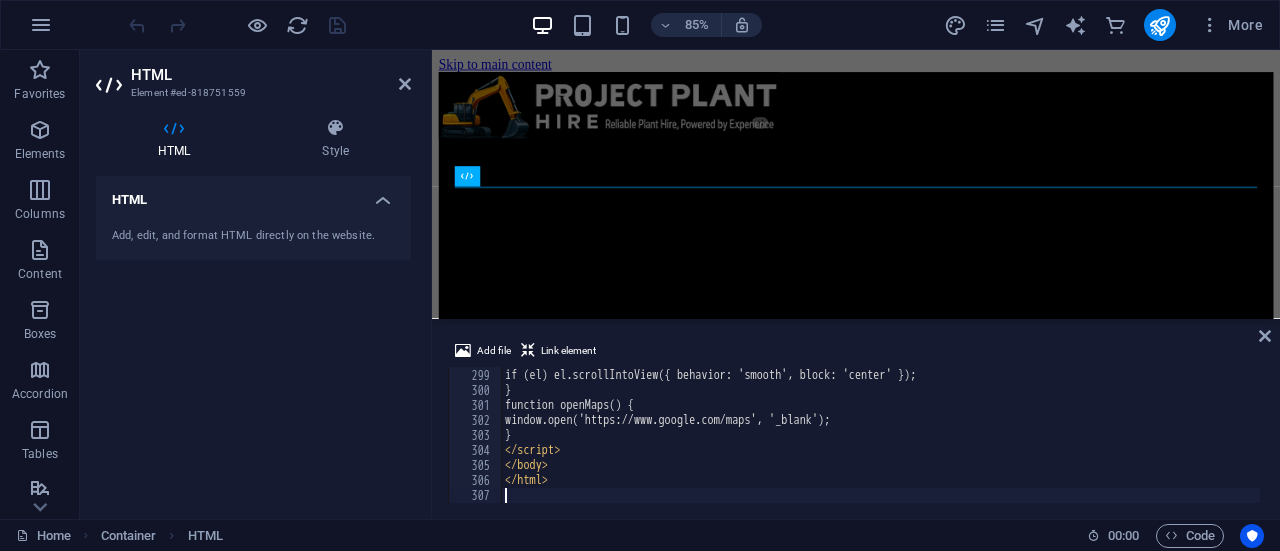 scroll, scrollTop: 4469, scrollLeft: 0, axis: vertical 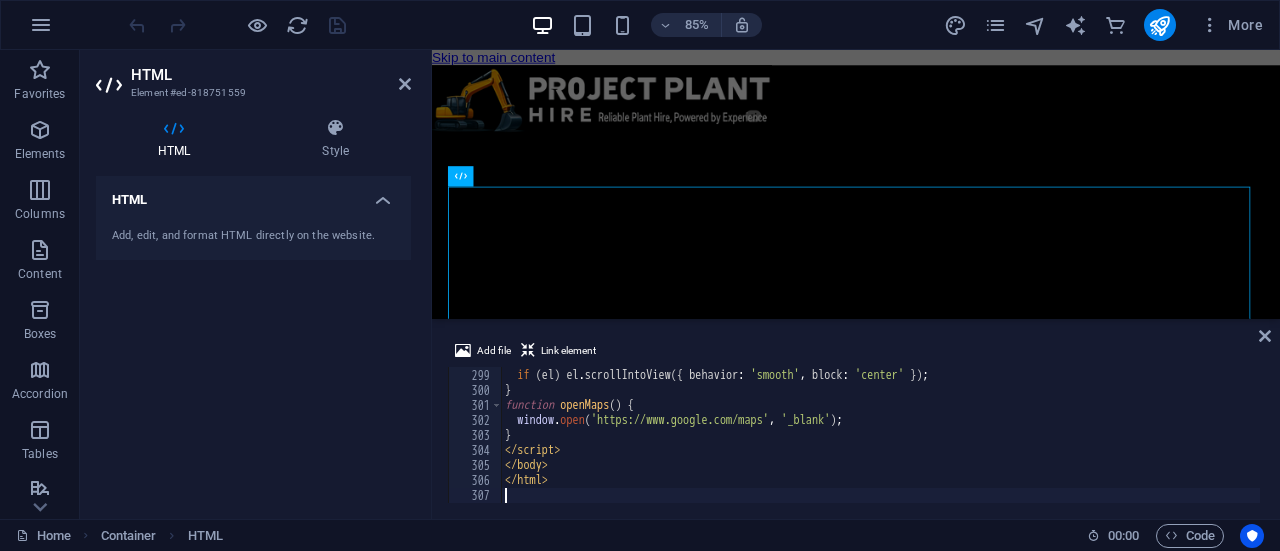 click on "Add file Link element" at bounding box center [856, 353] 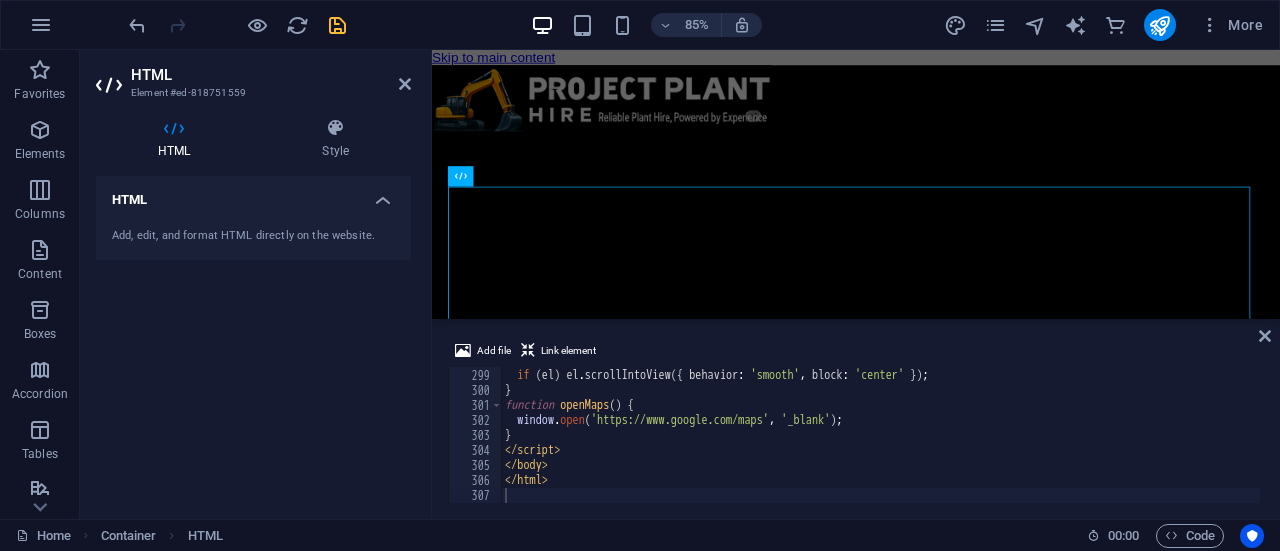 click on "Add file Link element 298 299 300 301 302 303 304 305 306 307    const   el   =   document . getElementById ( id ) ;    if   ( el )   el . scrollIntoView ({   behavior :   'smooth' ,   block :   'center'   }) ; } function   openMaps ( )   {    window . open ( 'https://www.google.com/maps' ,   '_blank' ) ; } </ script > </ body > </ html >     הההההההההההההההההההההההההההההההההההההההההההההההההההההההההההההההההההההההההההההההההההההההההההההההההההההההההההההההההההההההההההההההההההההההההההההההההההההההההההההההההההההההההההההההההההההההההההההההההההההההההההההההההההההההההההההההההההההההההההההההההההההההההההההההה" at bounding box center [856, 421] 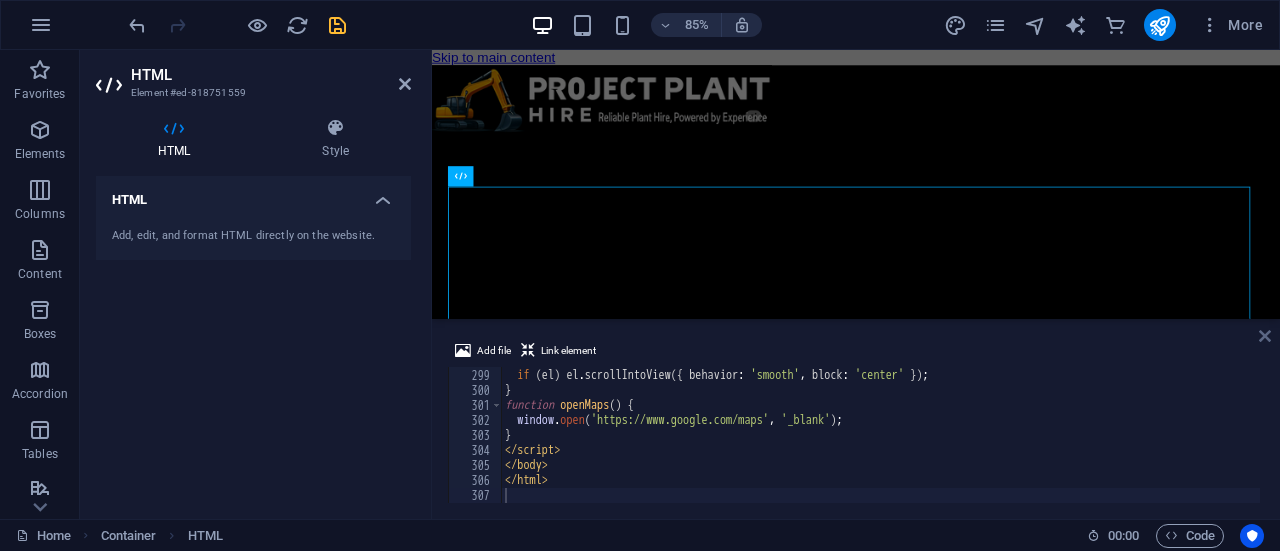 click on "Add file Link element 298 299 300 301 302 303 304 305 306 307    const   el   =   document . getElementById ( id ) ;    if   ( el )   el . scrollIntoView ({   behavior :   'smooth' ,   block :   'center'   }) ; } function   openMaps ( )   {    window . open ( 'https://www.google.com/maps' ,   '_blank' ) ; } </ script > </ body > </ html >     הההההההההההההההההההההההההההההההההההההההההההההההההההההההההההההההההההההההההההההההההההההההההההההההההההההההההההההההההההההההההההההההההההההההההההההההההההההההההההההההההההההההההההההההההההההההההההההההההההההההההההההההההההההההההההההההההההההההההההההההההההההההההההההההה" at bounding box center (856, 421) 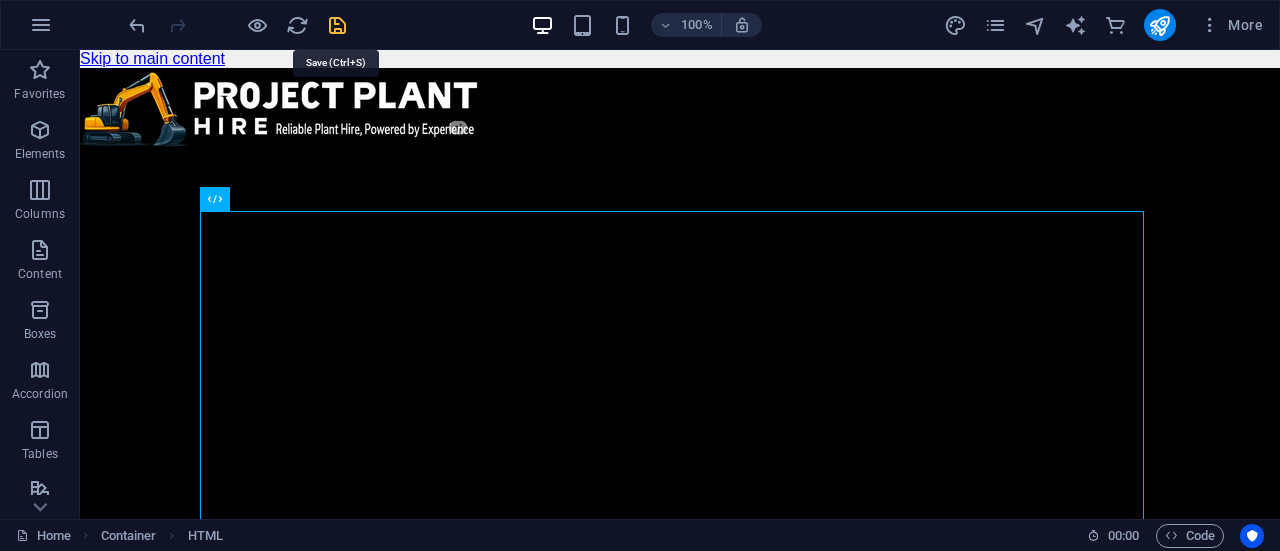 click at bounding box center (337, 25) 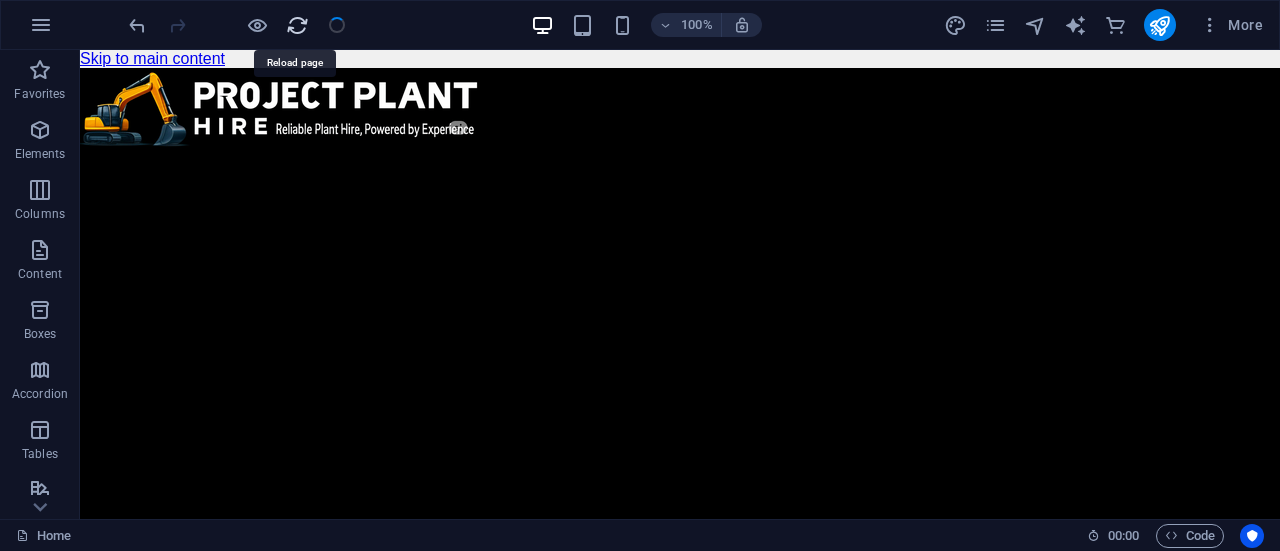 click at bounding box center [297, 25] 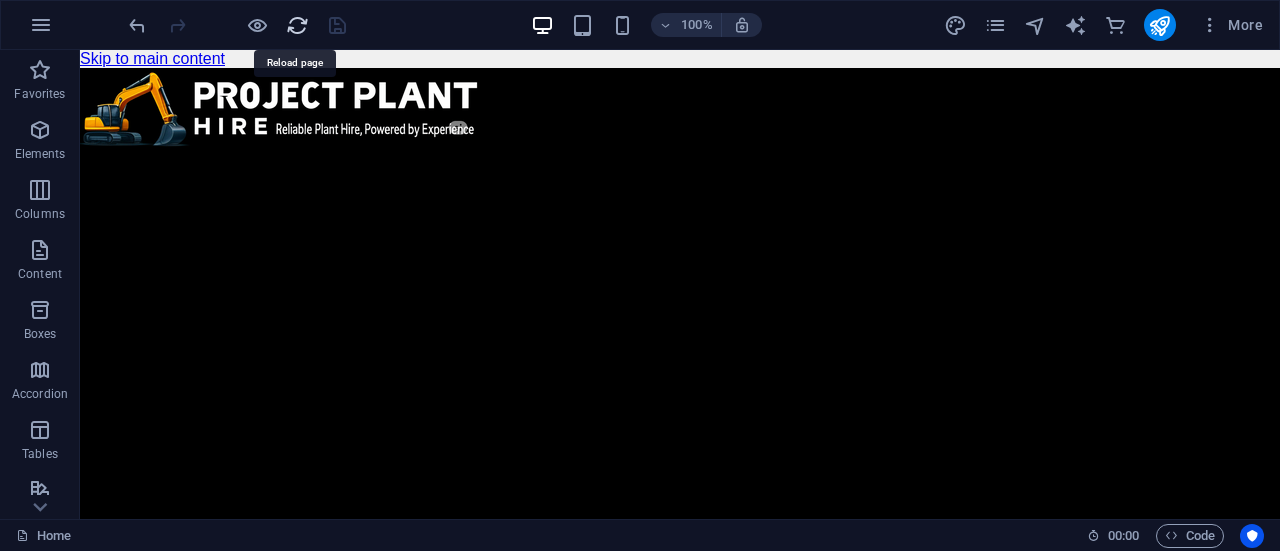 click at bounding box center (297, 25) 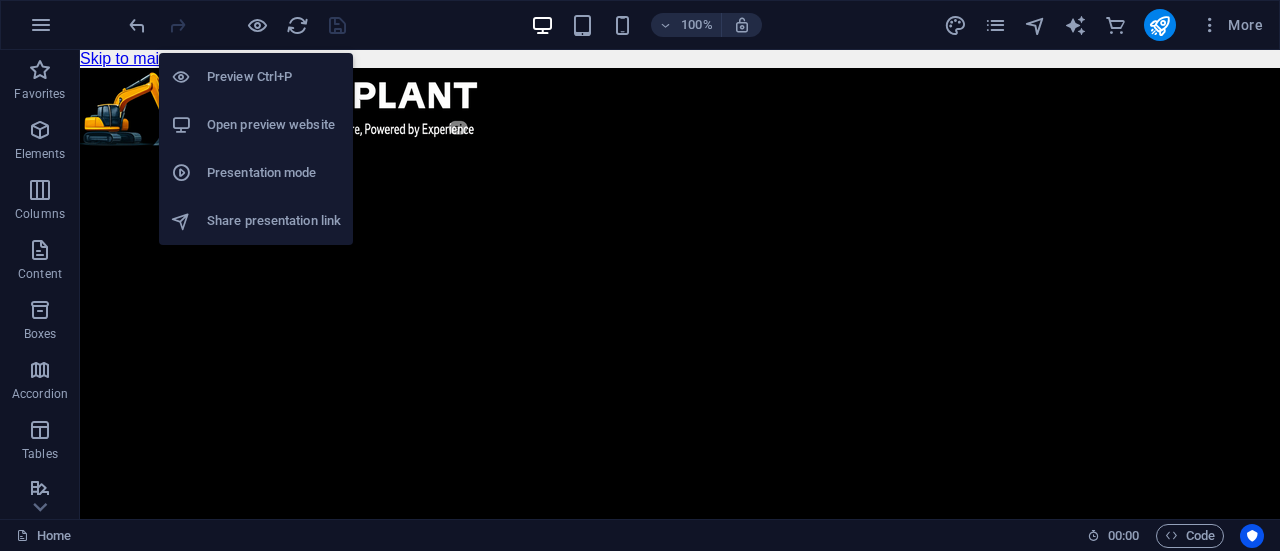 click on "Open preview website" at bounding box center (274, 125) 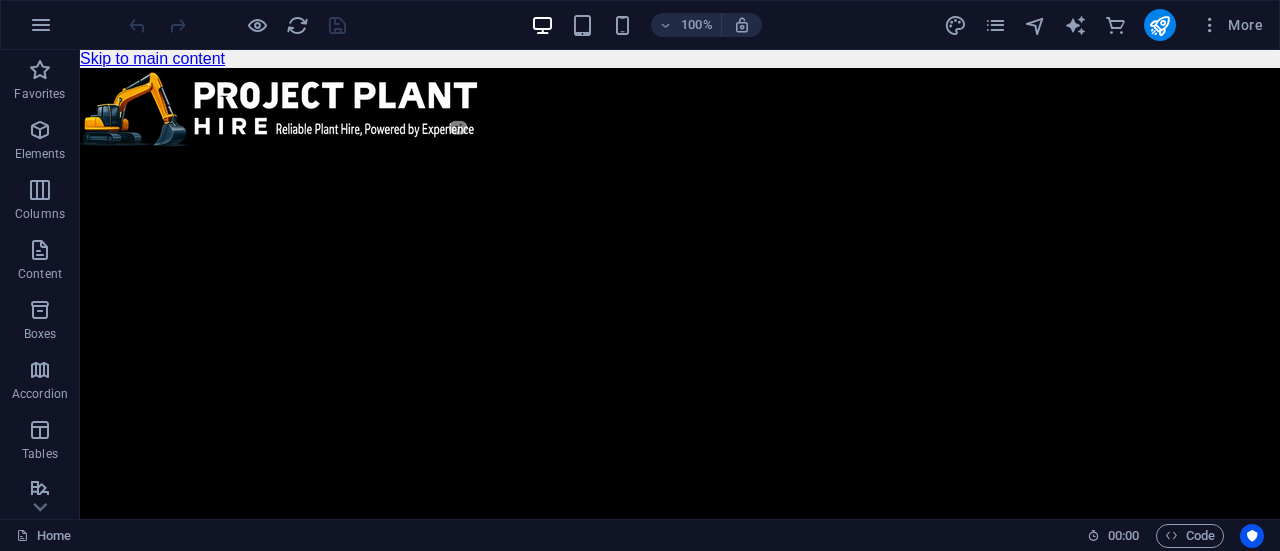 scroll, scrollTop: 0, scrollLeft: 0, axis: both 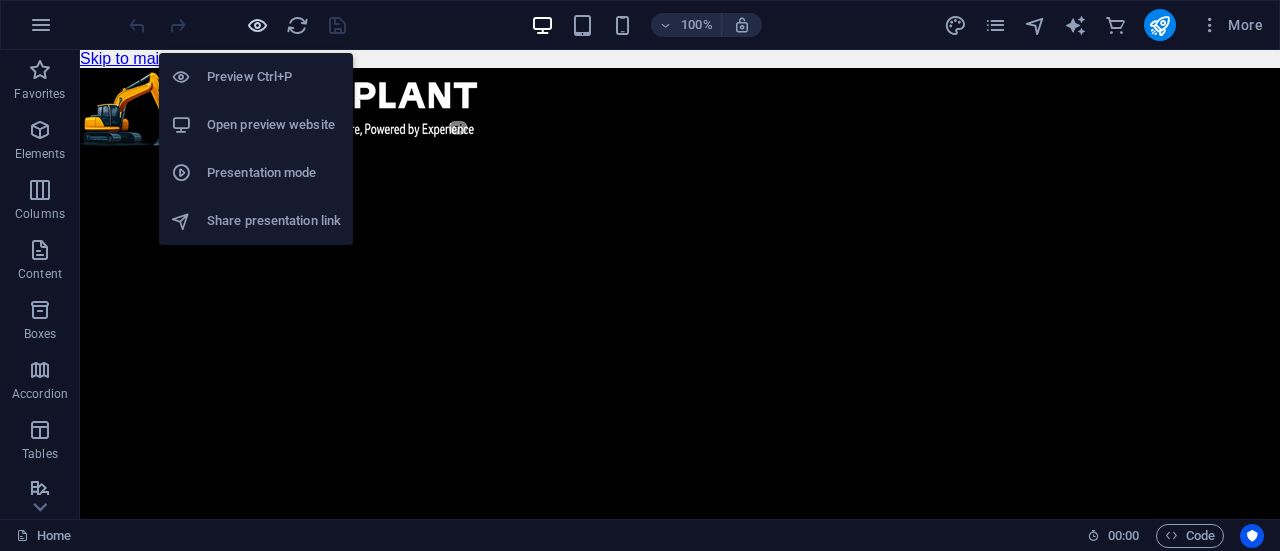 click at bounding box center (257, 25) 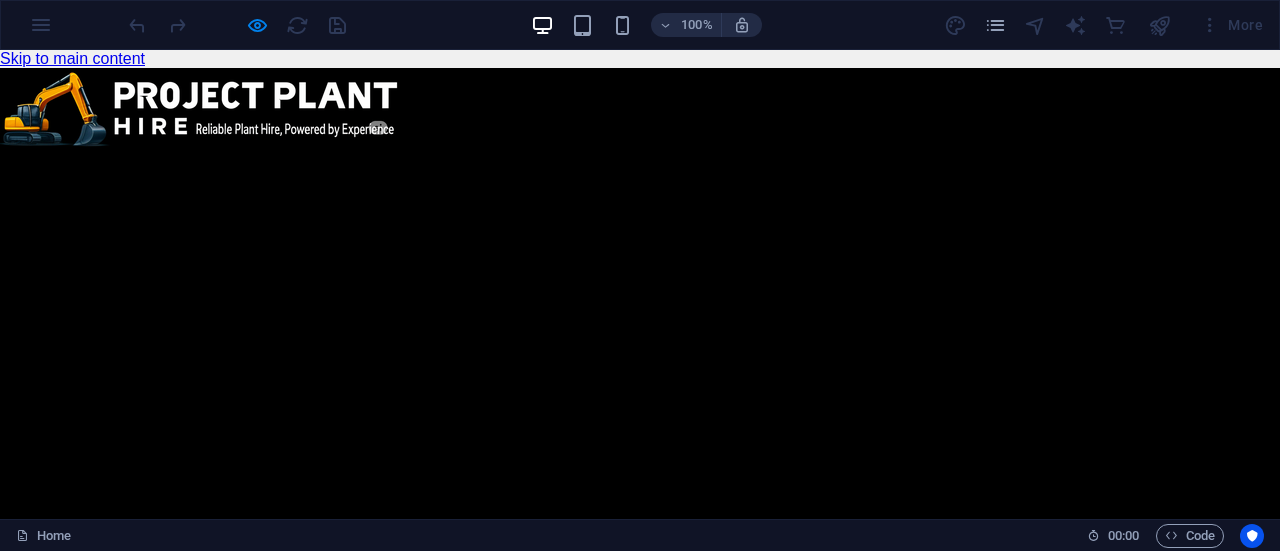click at bounding box center (344, 2081) 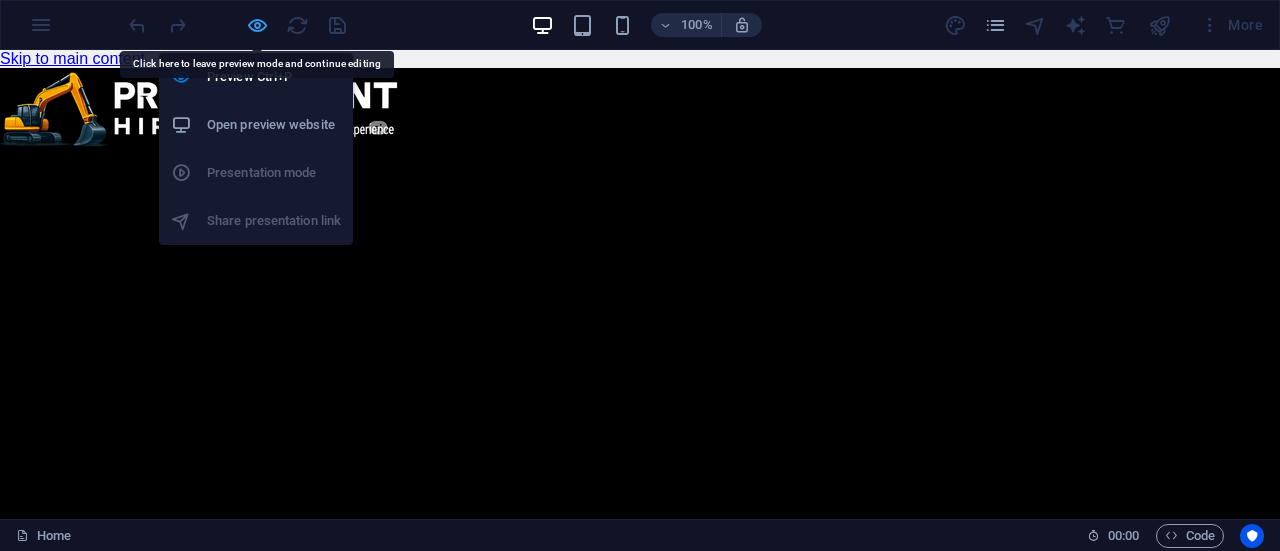 click at bounding box center (257, 25) 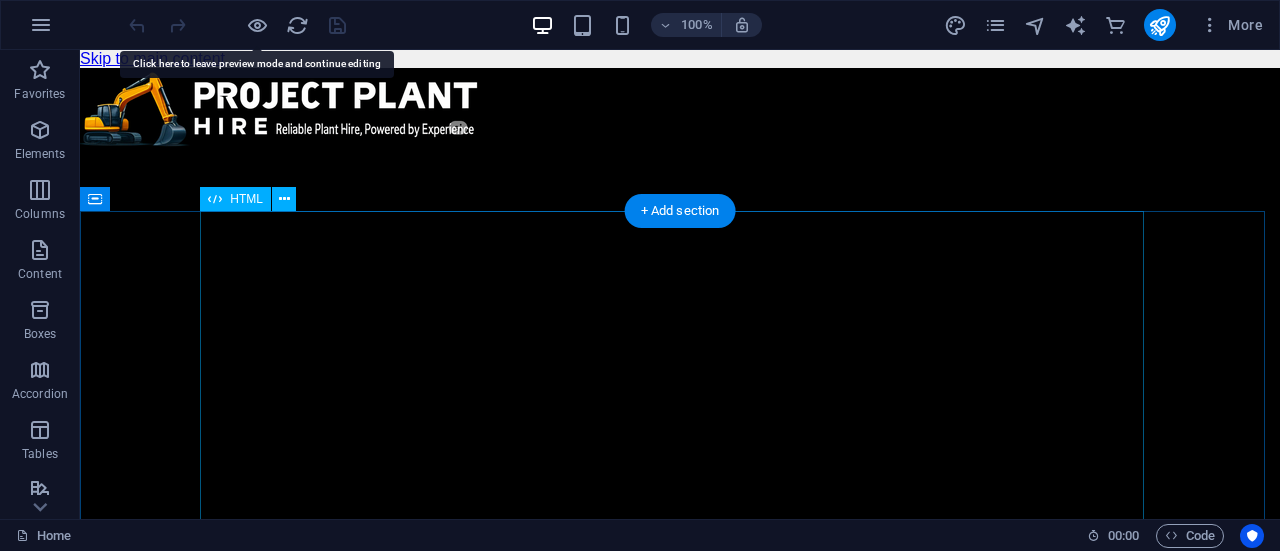 click on "Quote Request
Quote Request
📍 Open Google Maps
[PHONE]
📅 Project Start Date
Fulfillment & invoicing handled by our partner – Amandla Awethu Projects.
Submit Request
Select Equipment
-- Jump to equipment --" at bounding box center (680, 2124) 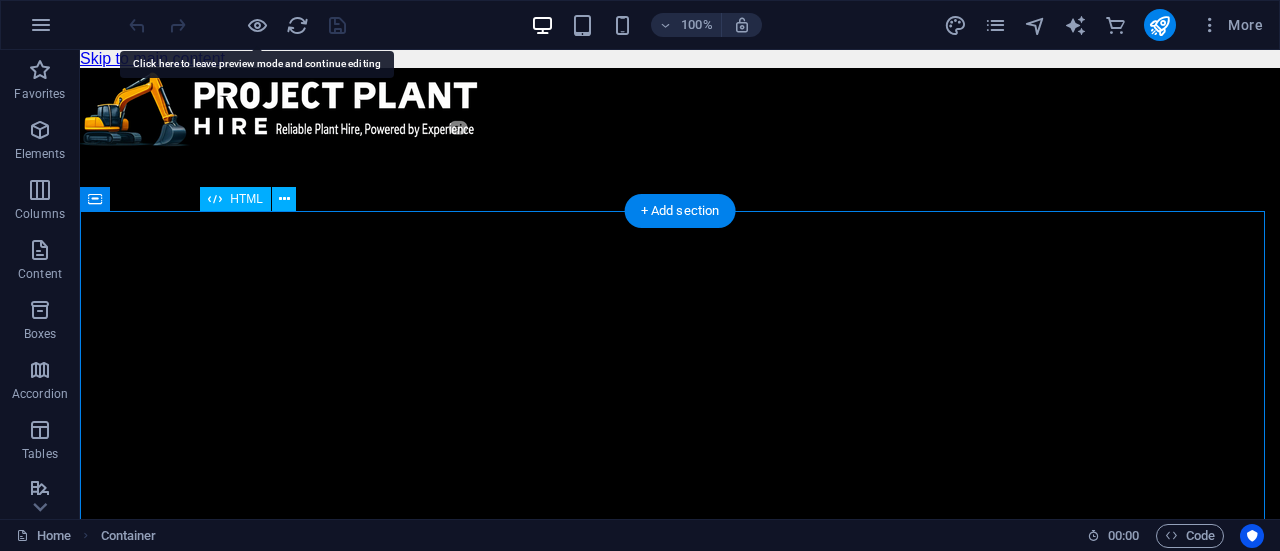 click on "Quote Request
Quote Request
📍 Open Google Maps
[PHONE]
📅 Project Start Date
Fulfillment & invoicing handled by our partner – Amandla Awethu Projects.
Submit Request
Select Equipment
-- Jump to equipment --" at bounding box center [680, 2124] 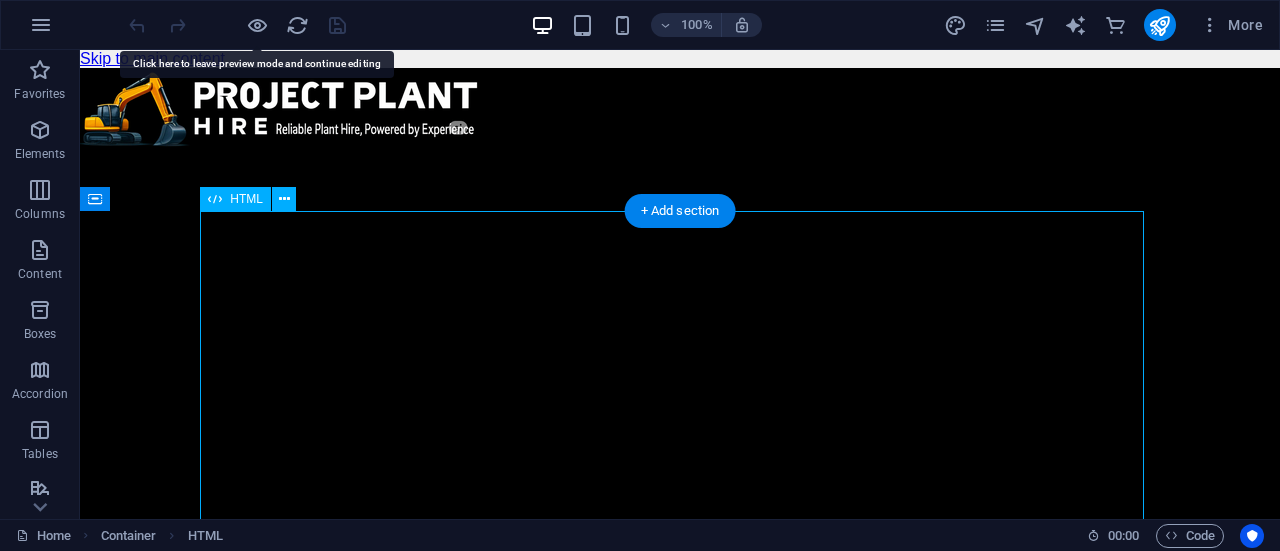 click on "Quote Request
Quote Request
📍 Open Google Maps
[PHONE]
📅 Project Start Date
Fulfillment & invoicing handled by our partner – Amandla Awethu Projects.
Submit Request
Select Equipment
-- Jump to equipment --" at bounding box center (680, 2124) 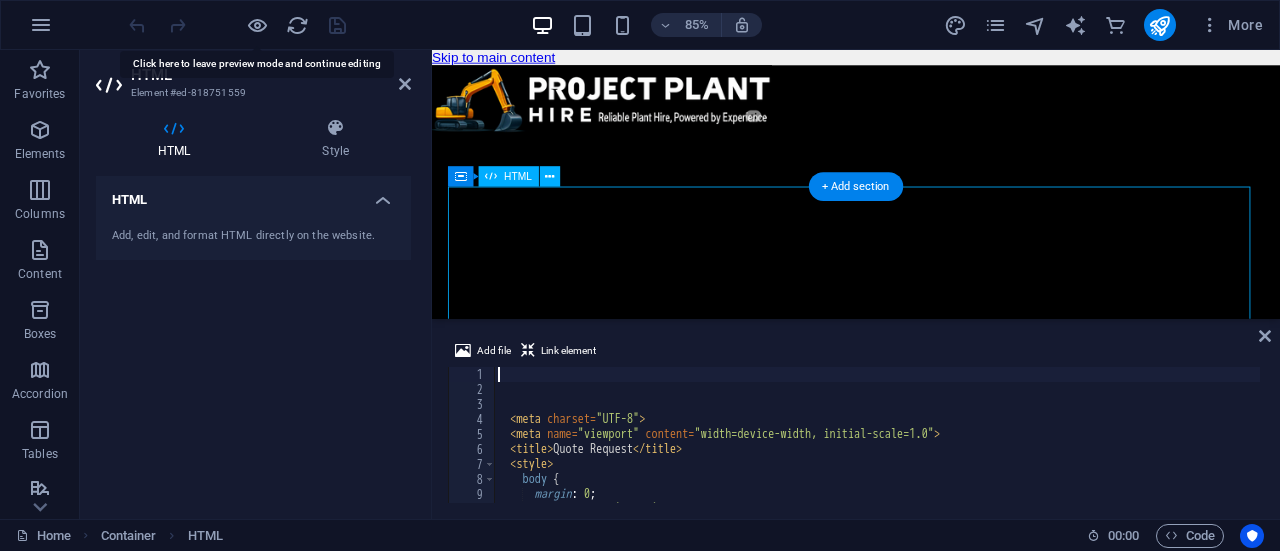 click at bounding box center (705, 1707) 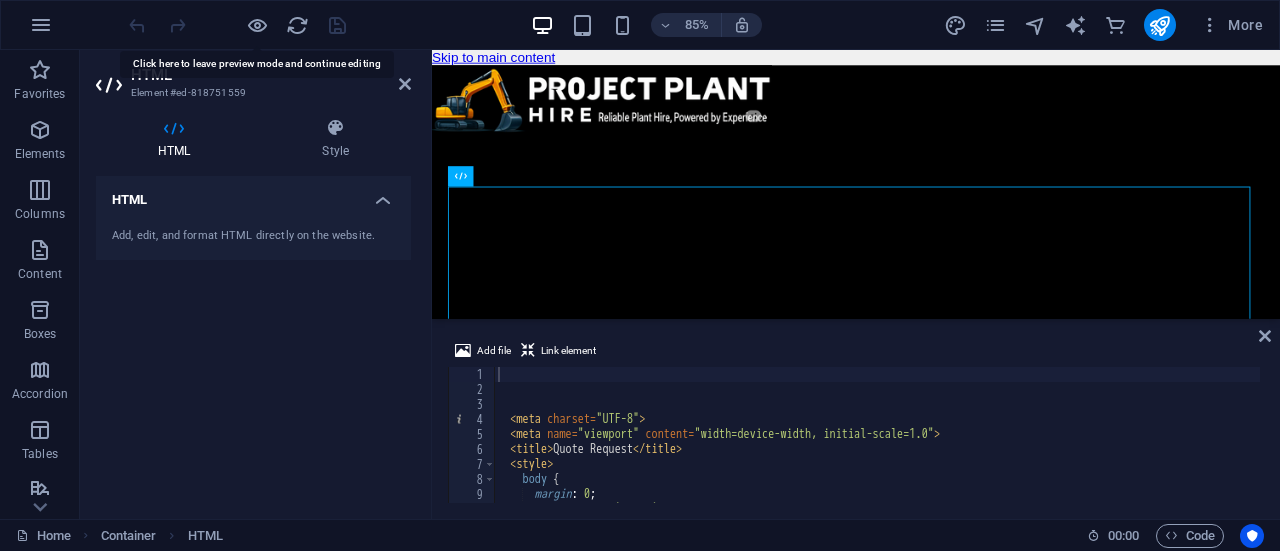 click on "< meta   charset = "UTF-8" >    < meta   name = "viewport"   content = "width=device-width, initial-scale=1.0" >    < title > Quote Request </ title >    < style >      body   {         margin :   0 ;         font-family :   ' Aptos ' ,  sans-serif ;" at bounding box center [1222, 448] 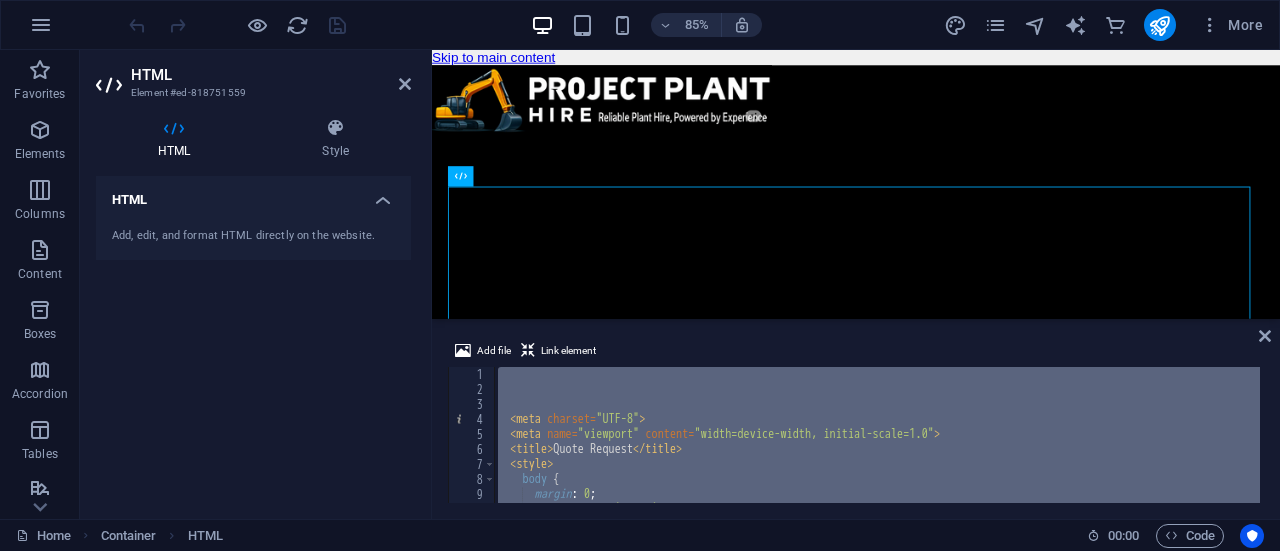 paste 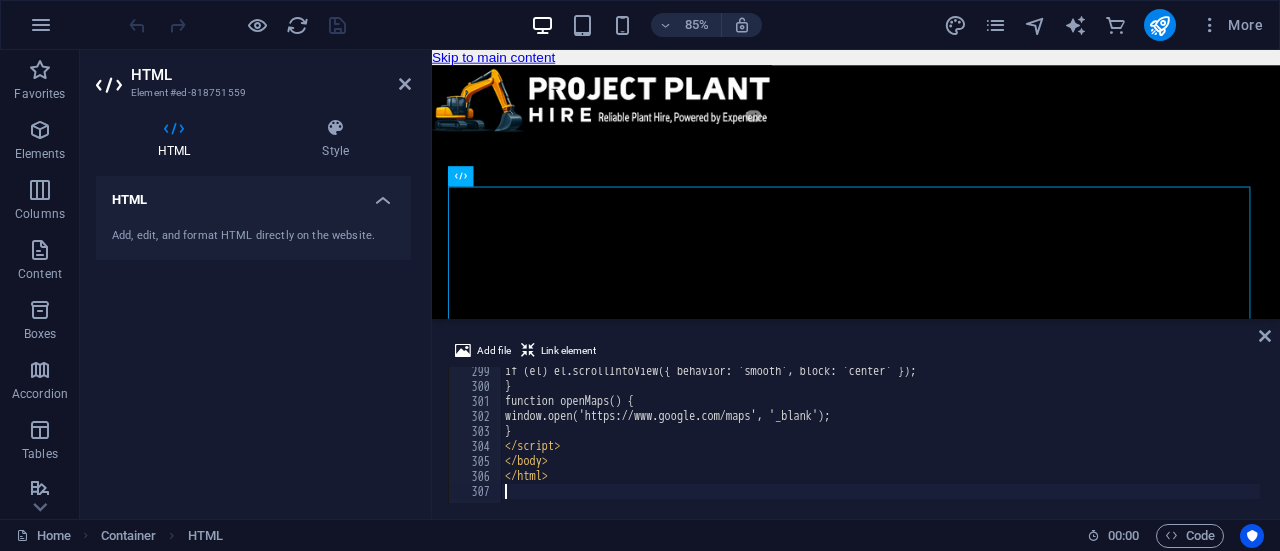 scroll, scrollTop: 4473, scrollLeft: 0, axis: vertical 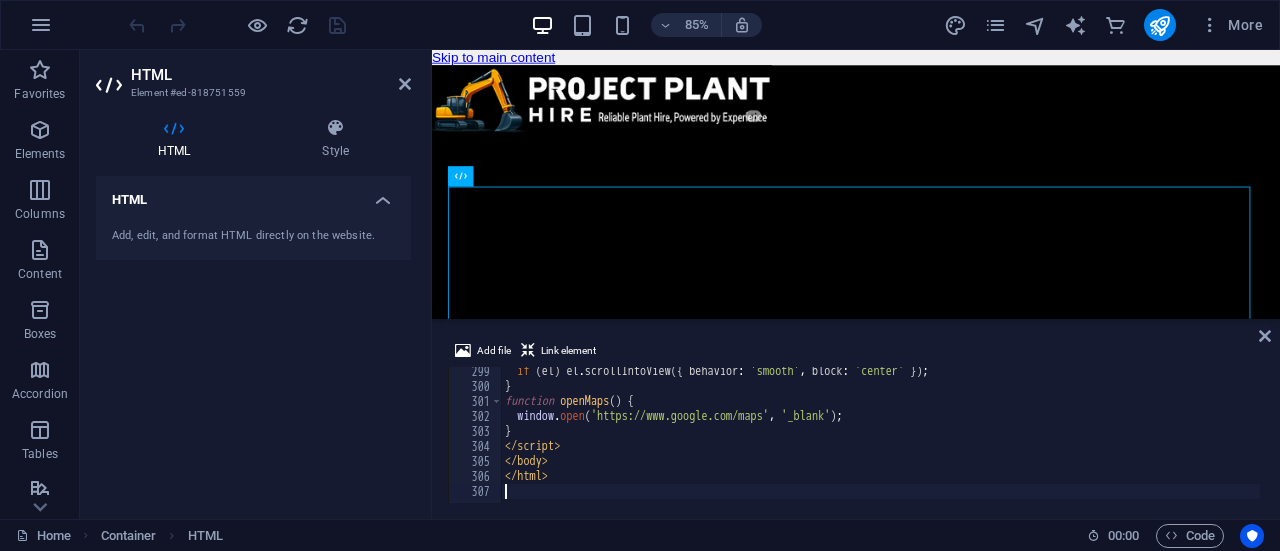 drag, startPoint x: 1263, startPoint y: 327, endPoint x: 1253, endPoint y: 349, distance: 24.166092 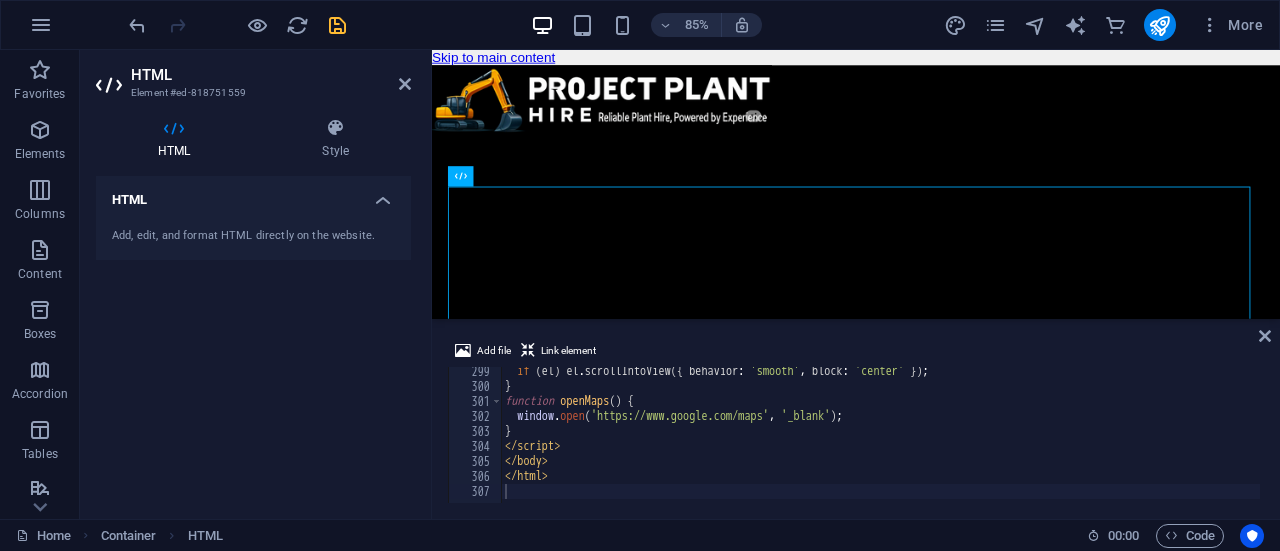 click on "Add file Link element" at bounding box center [856, 353] 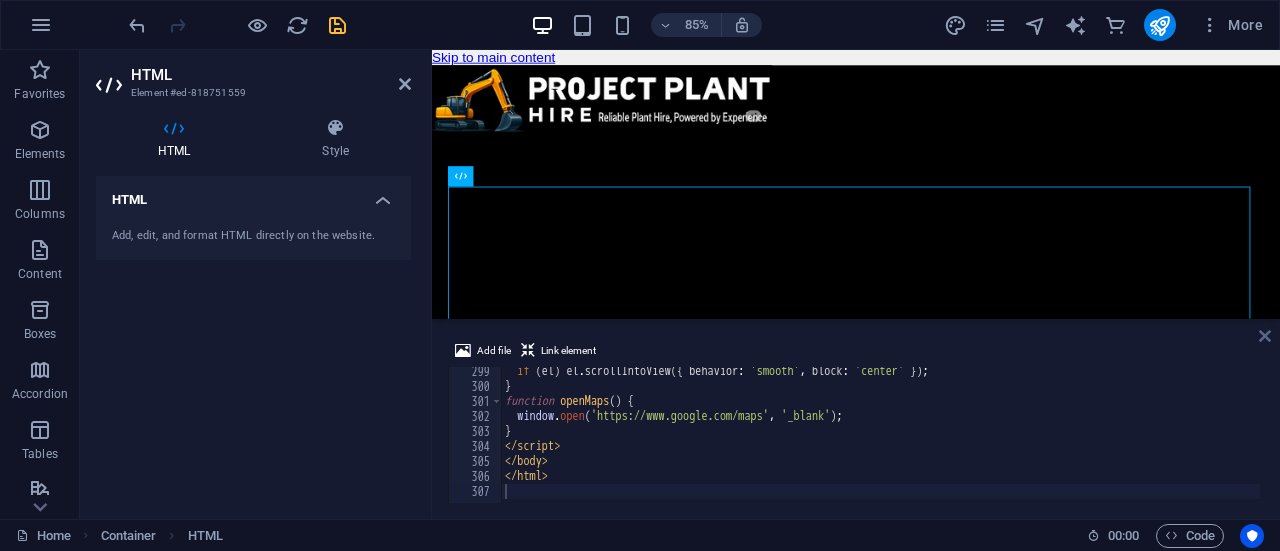 drag, startPoint x: 1264, startPoint y: 335, endPoint x: 1173, endPoint y: 283, distance: 104.80935 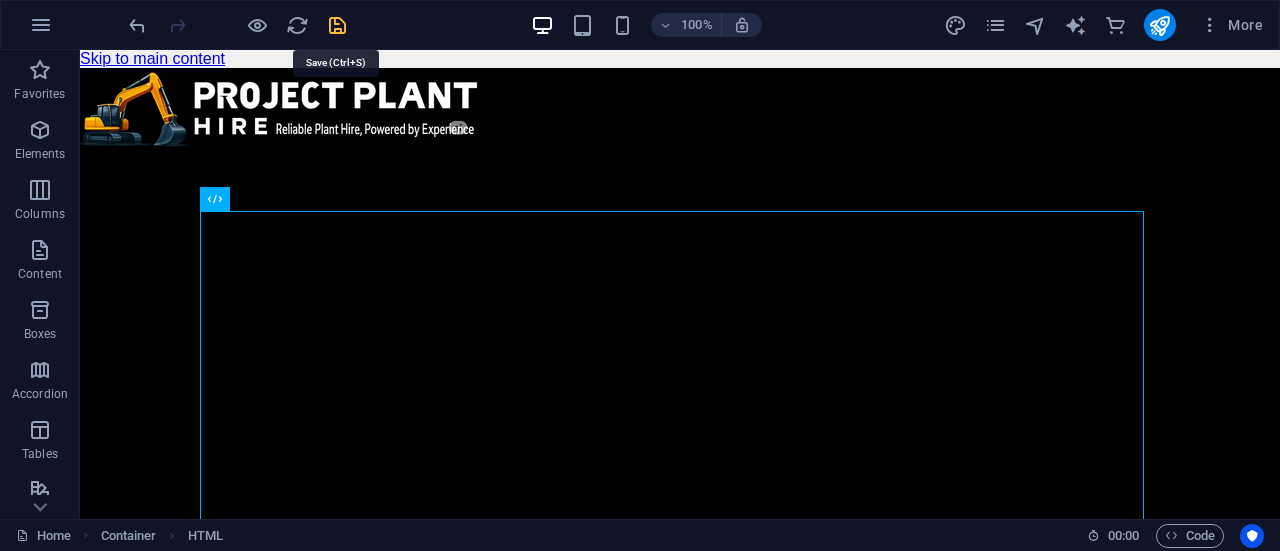 click at bounding box center (337, 25) 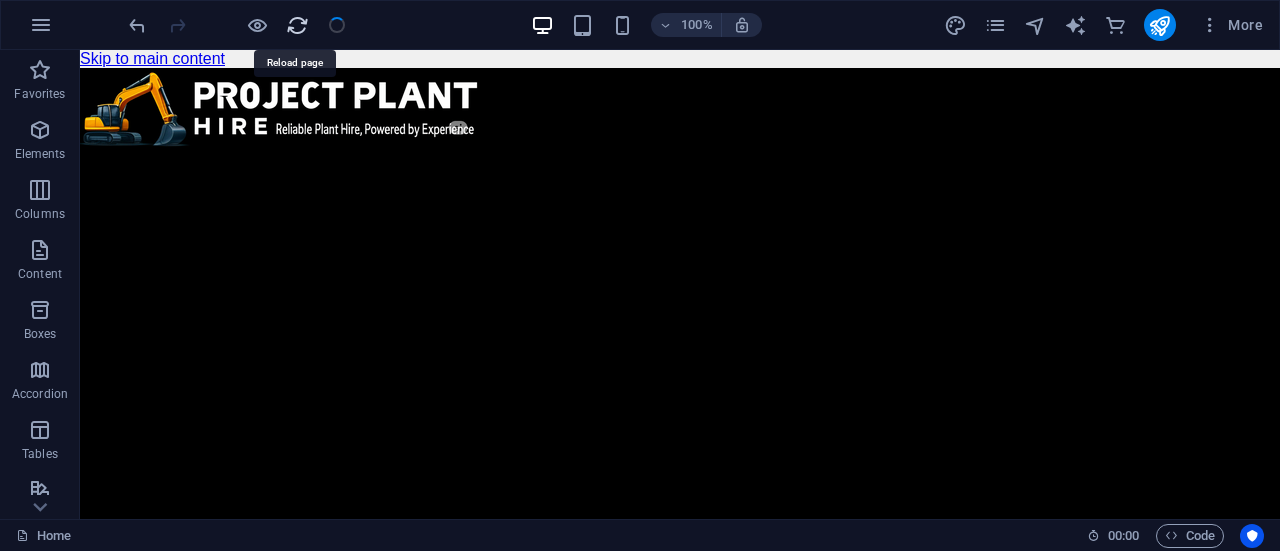 click at bounding box center [297, 25] 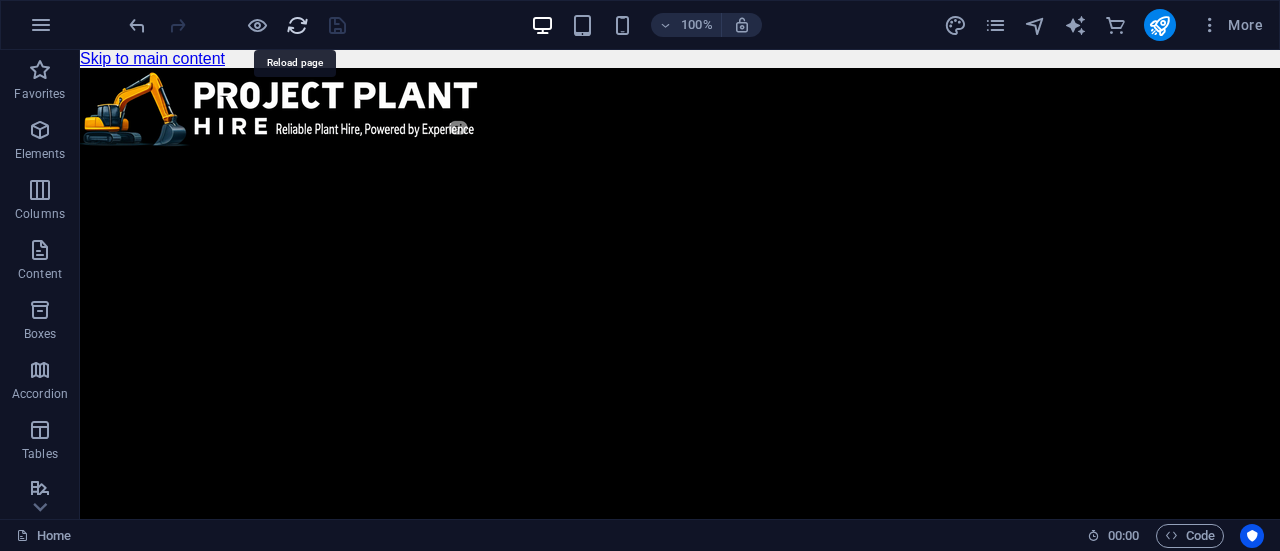 click at bounding box center [297, 25] 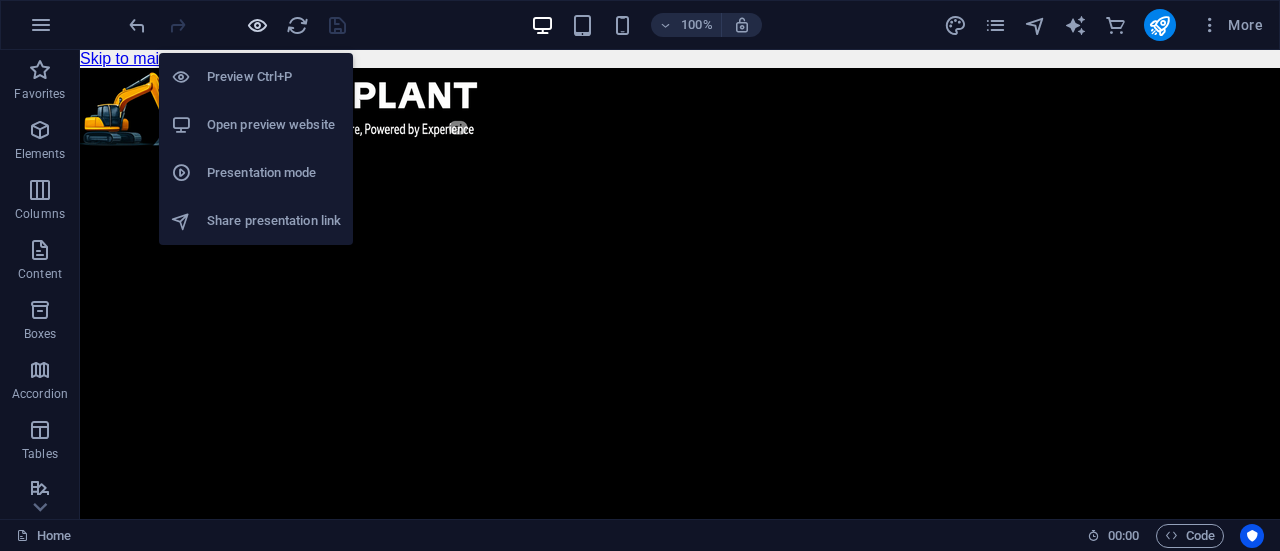 click at bounding box center [257, 25] 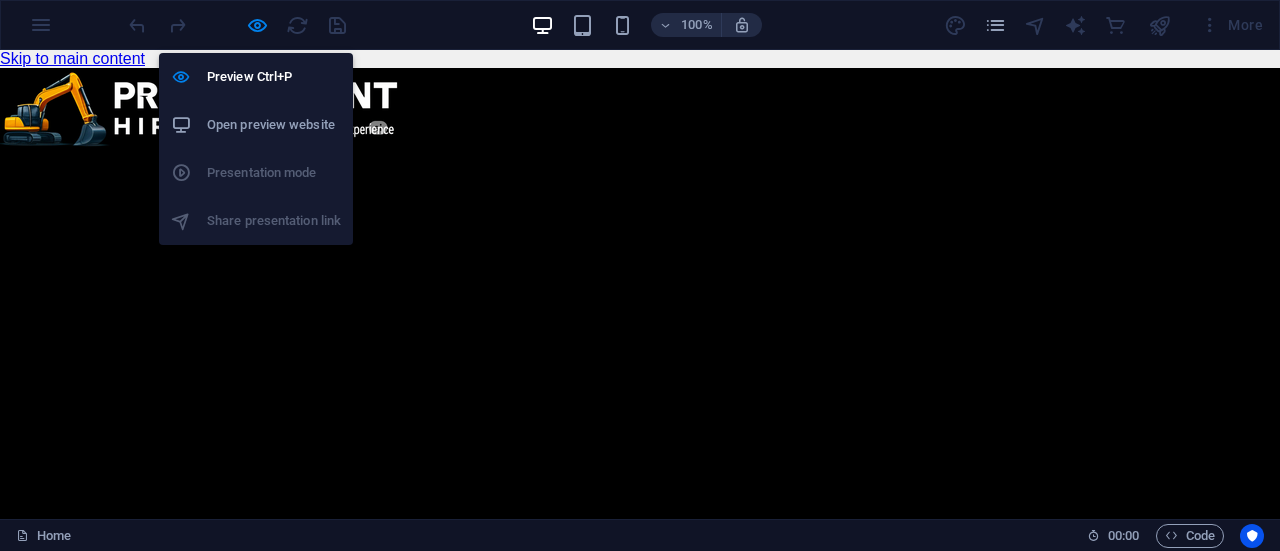 click on "Open preview website" at bounding box center (256, 125) 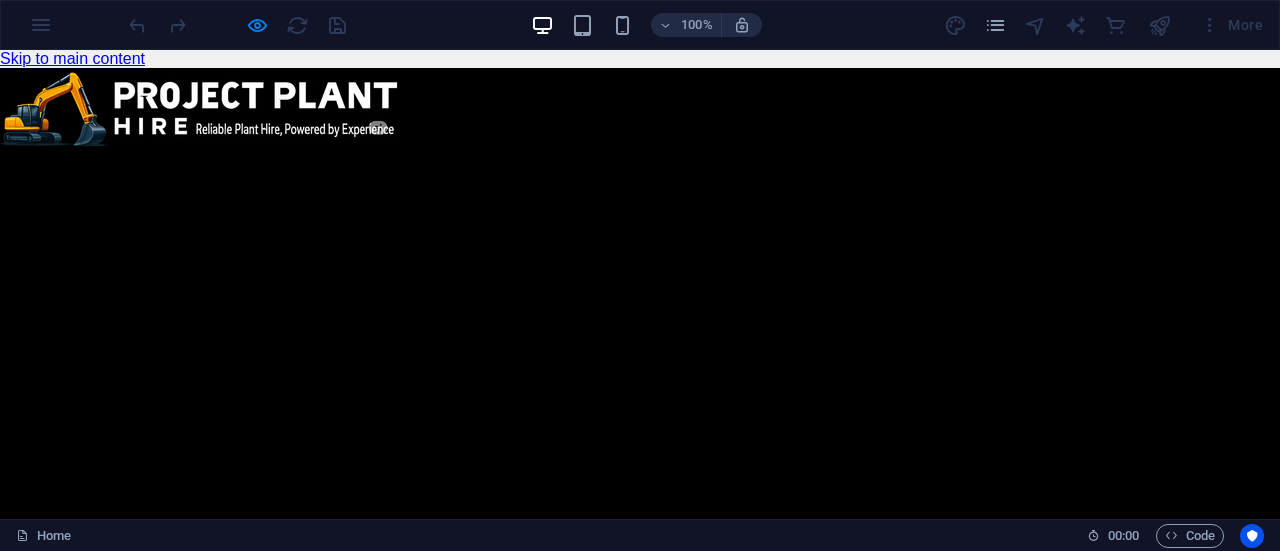 scroll, scrollTop: 0, scrollLeft: 0, axis: both 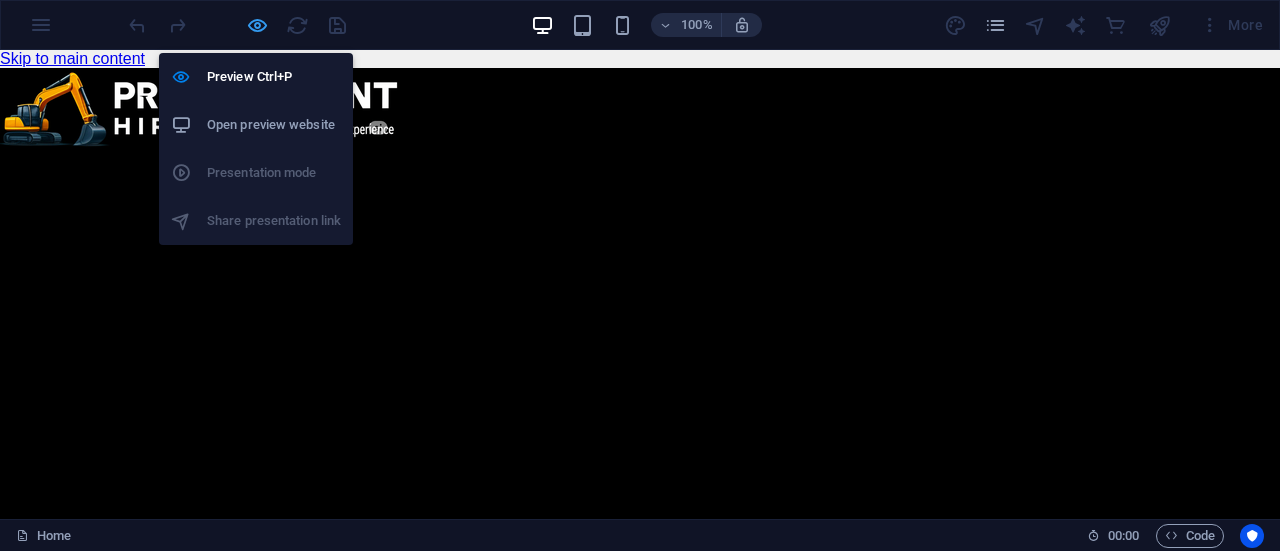 click at bounding box center [257, 25] 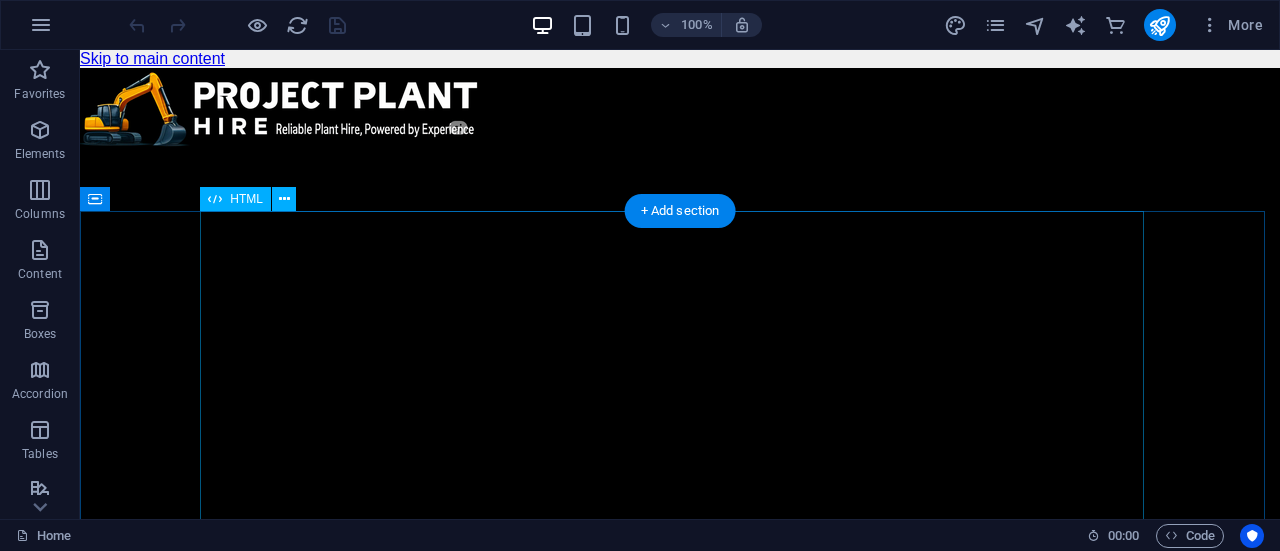 click on "Quote Request
Quote Request
📍 Open Google Maps
[PHONE]
📅 Project Start Date
Fulfillment & invoicing handled by our partner – Amandla Awethu Projects.
Submit Request
Select Equipment
-- Jump to equipment --" at bounding box center (680, 2114) 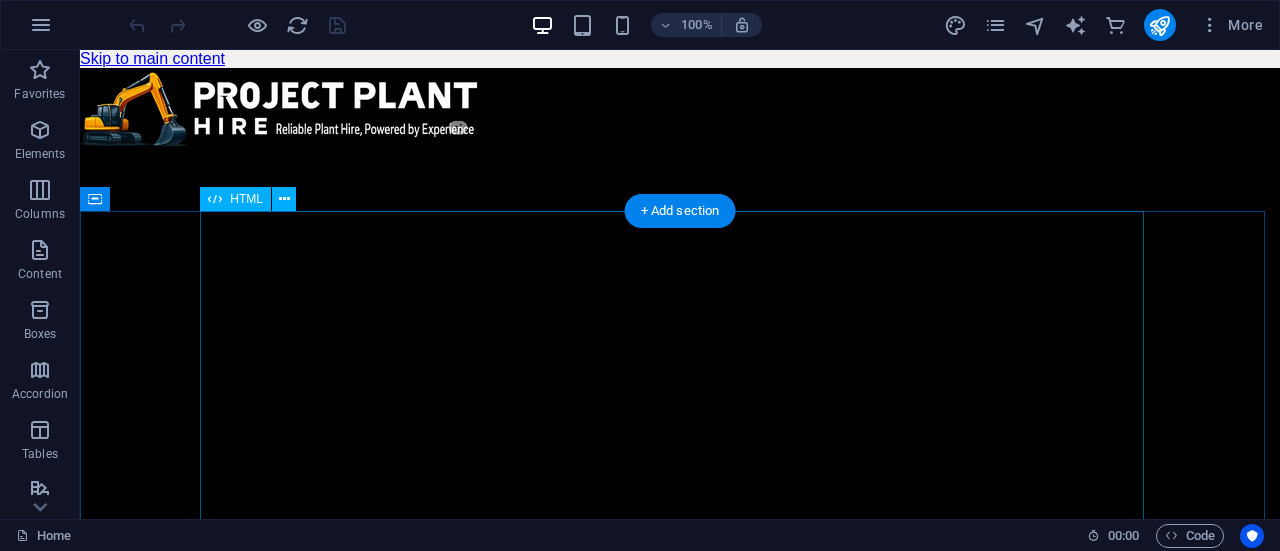click on "Quote Request
Quote Request
📍 Open Google Maps
[PHONE]
📅 Project Start Date
Fulfillment & invoicing handled by our partner – Amandla Awethu Projects.
Submit Request
Select Equipment
-- Jump to equipment --" at bounding box center (680, 2114) 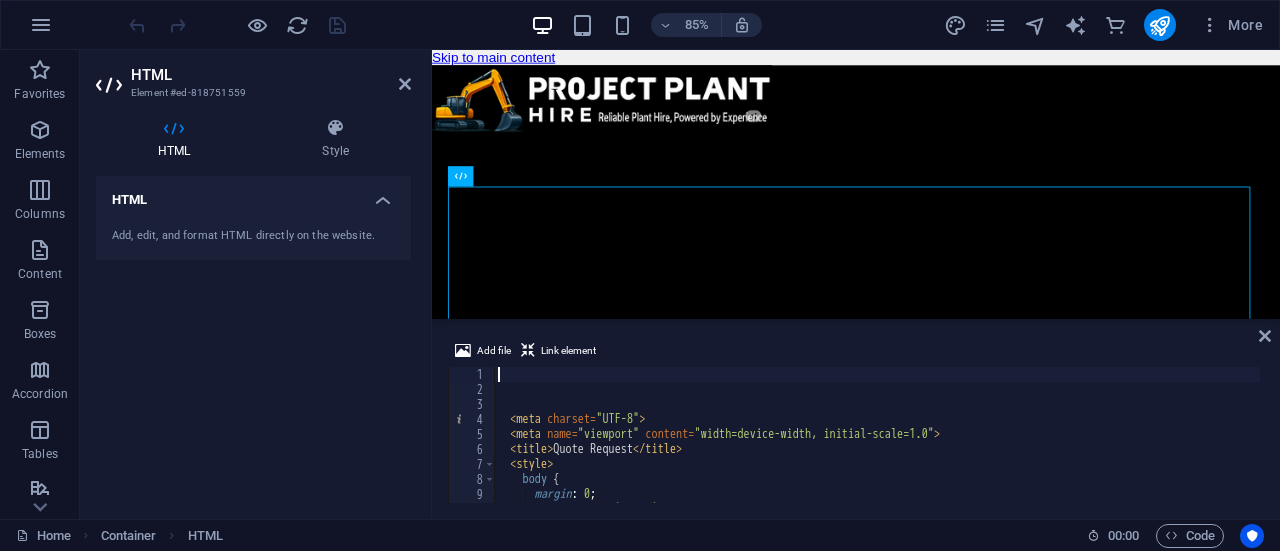 click on "< meta   charset = "UTF-8" >    < meta   name = "viewport"   content = "width=device-width, initial-scale=1.0" >    < title > Quote Request </ title >    < style >      body   {         margin :   0 ;         font-family :   ' Aptos ' ,  sans-serif ;" at bounding box center (1589, 448) 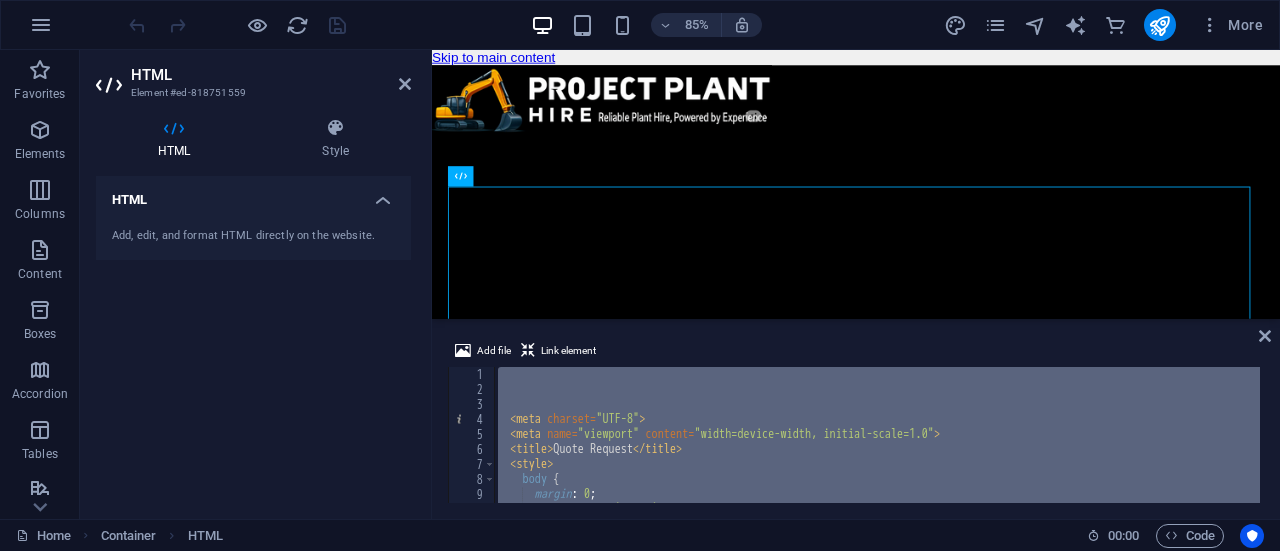 paste 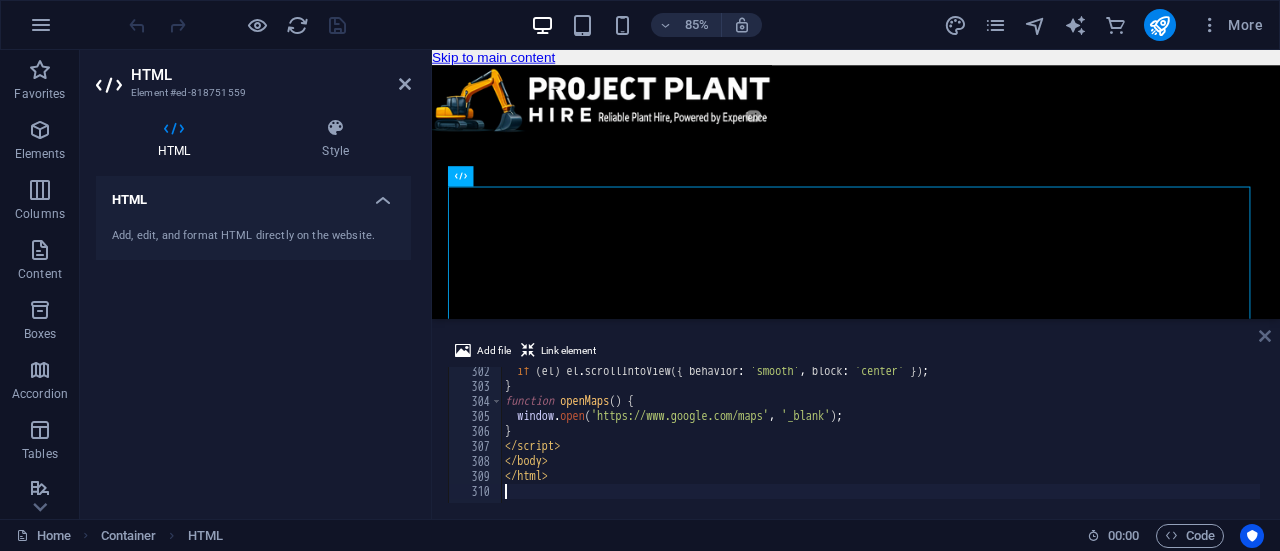 click at bounding box center [1265, 336] 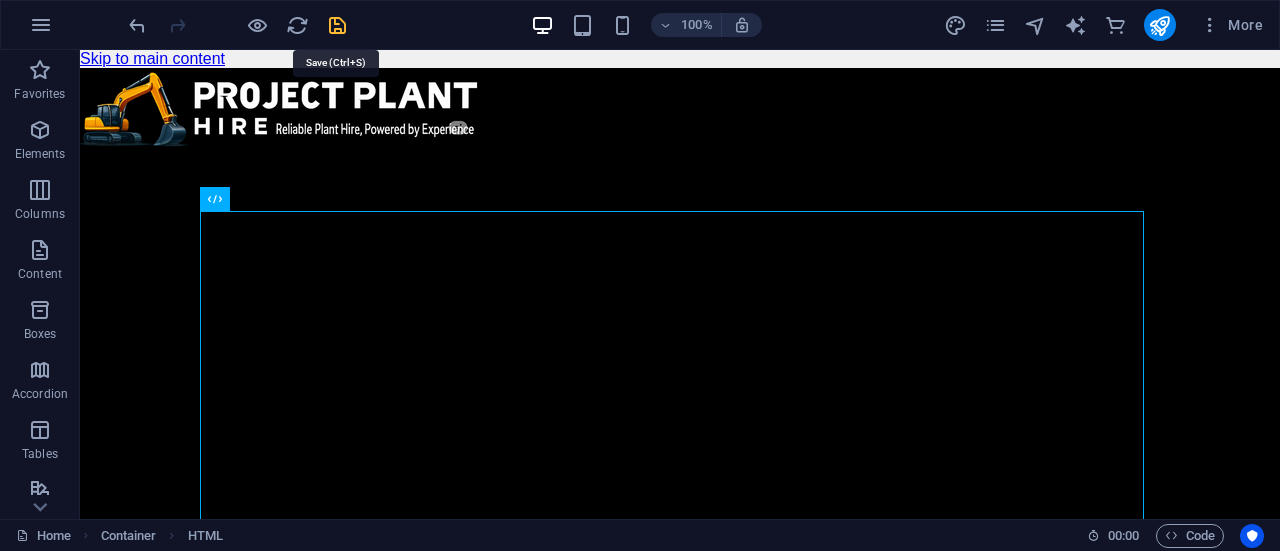 click at bounding box center (337, 25) 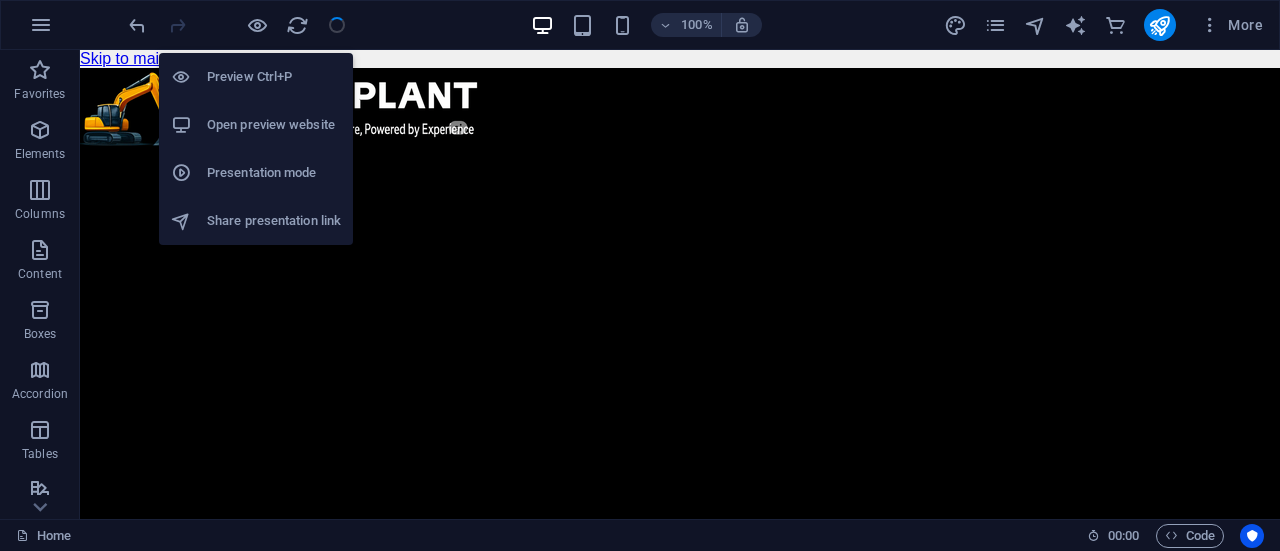 click on "Open preview website" at bounding box center [274, 125] 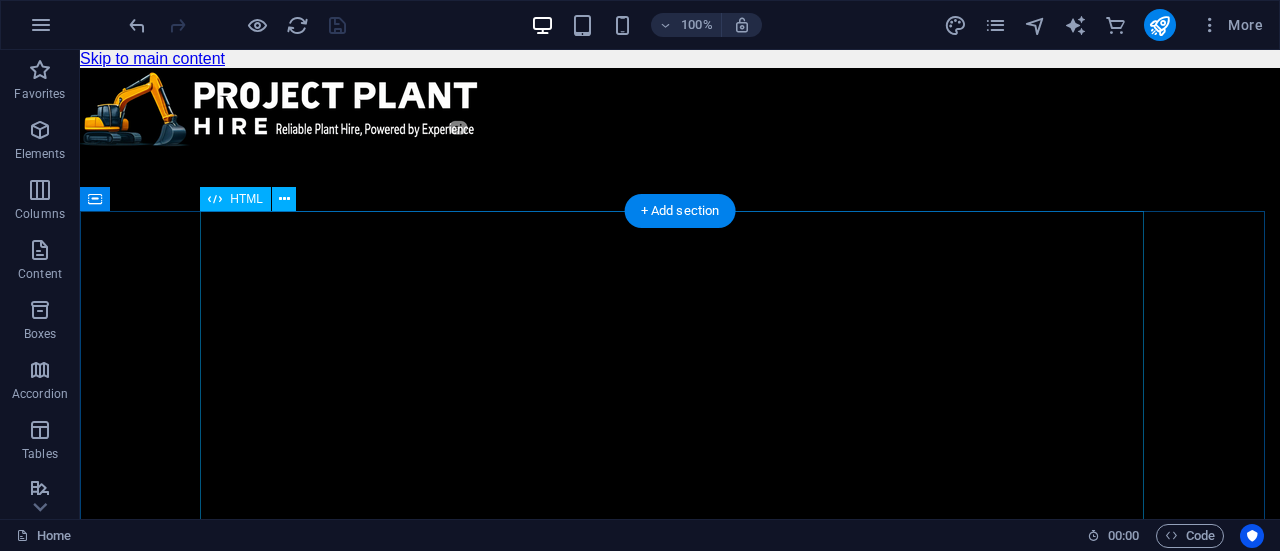 click on "Quote Request
Quote Request
📍 Open Google Maps
[PHONE]
📅 Project Start Date
Fulfillment & invoicing handled by our partner – Amandla Awethu Projects.
Submit Request
Select Equipment
-- Jump to equipment --" at bounding box center [680, 2114] 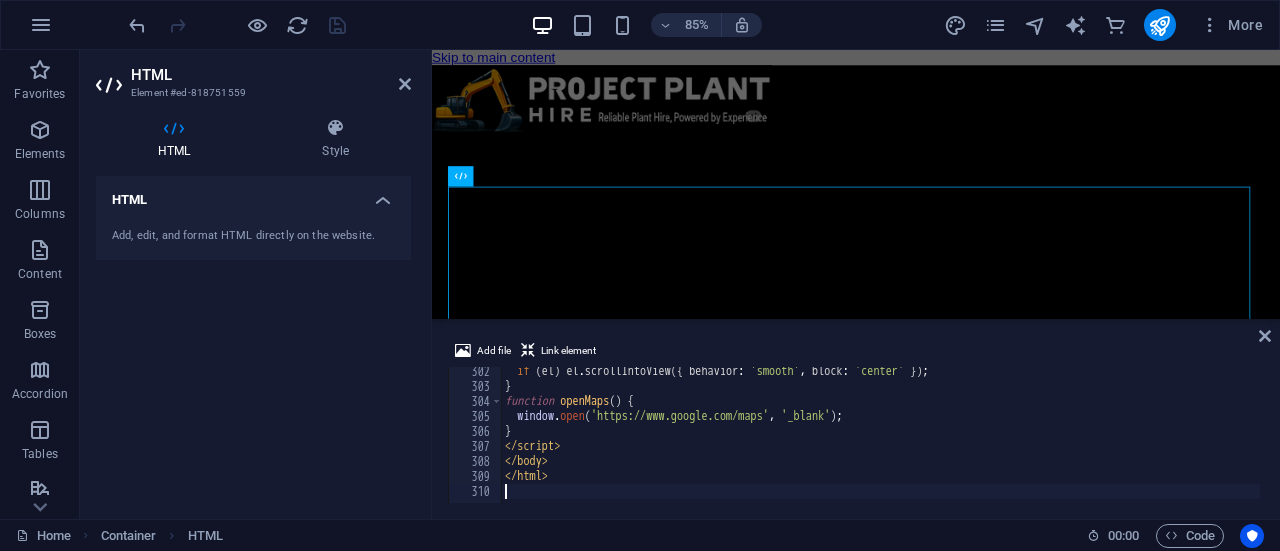 type on "</html>" 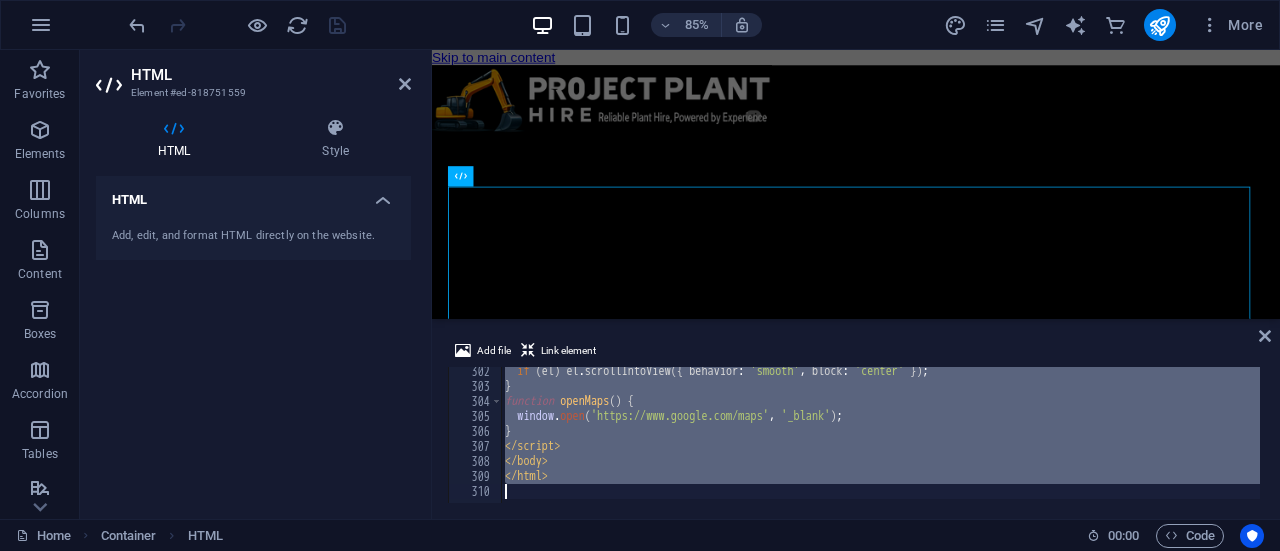 type 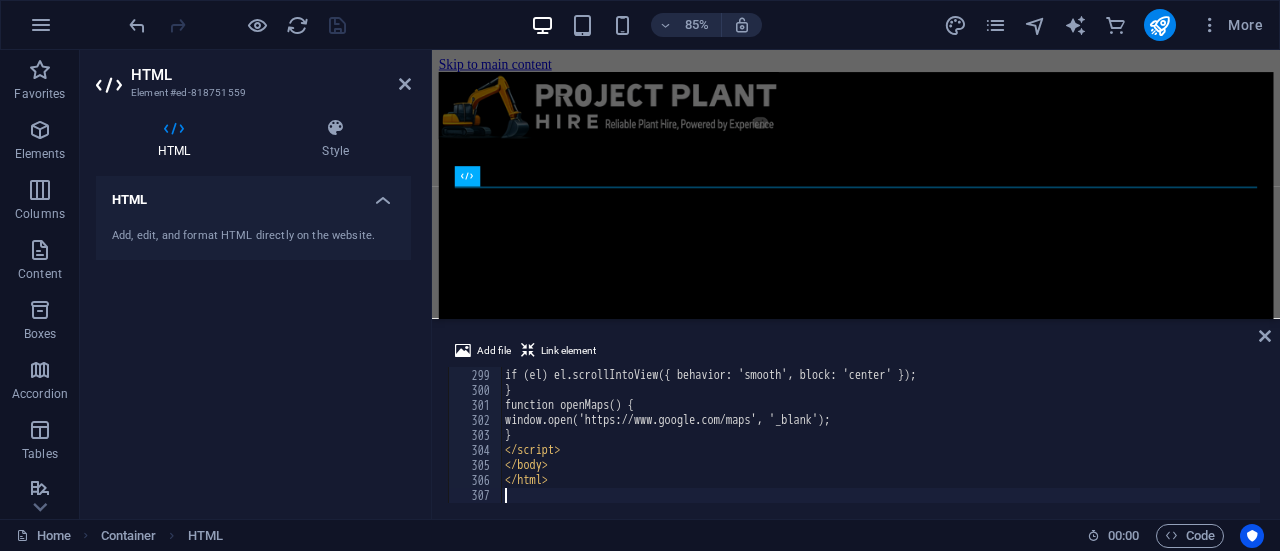 scroll, scrollTop: 4469, scrollLeft: 0, axis: vertical 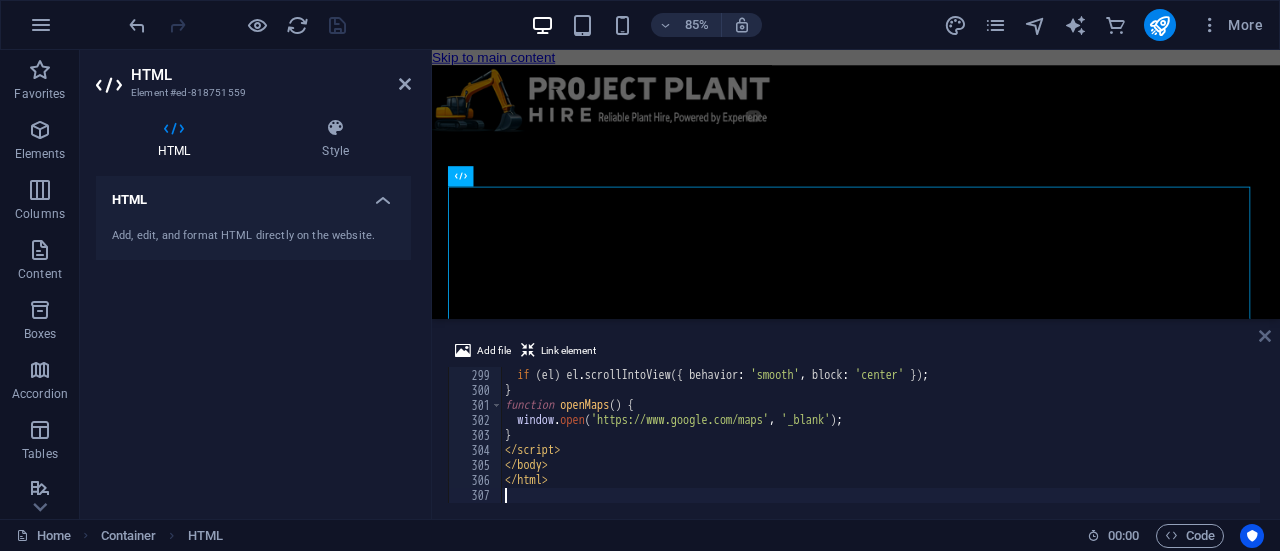 click at bounding box center (1265, 336) 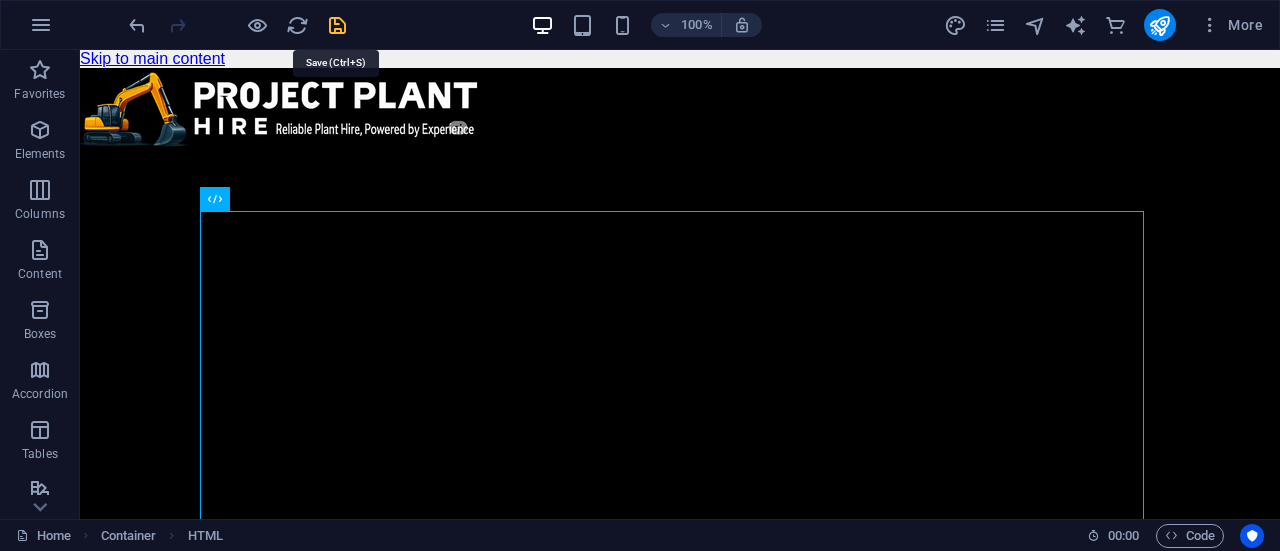 click at bounding box center (337, 25) 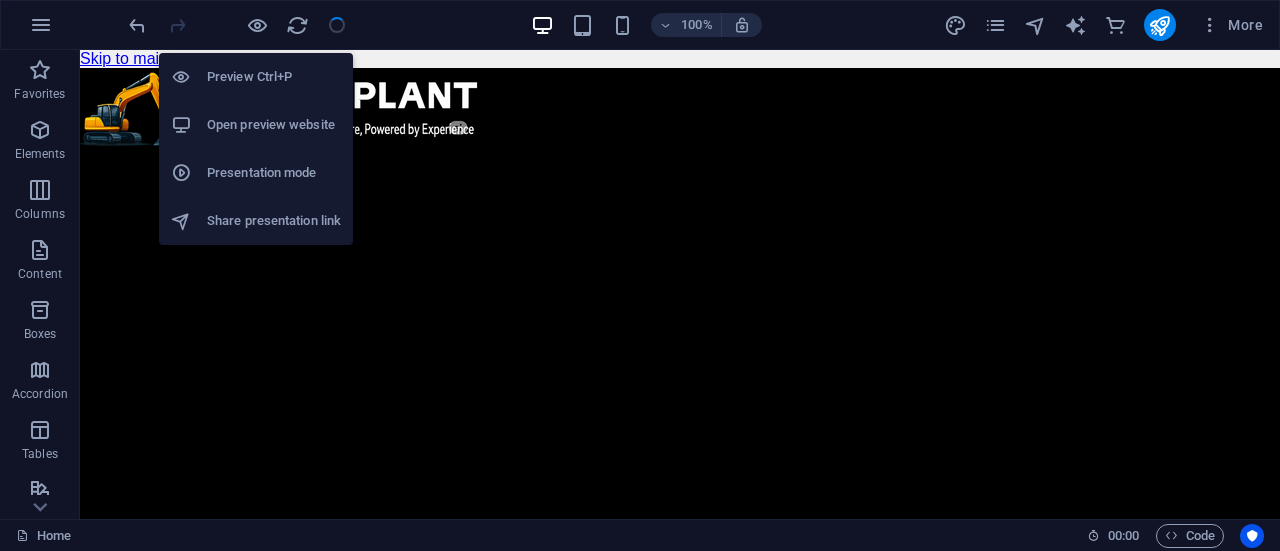 click on "Open preview website" at bounding box center (274, 125) 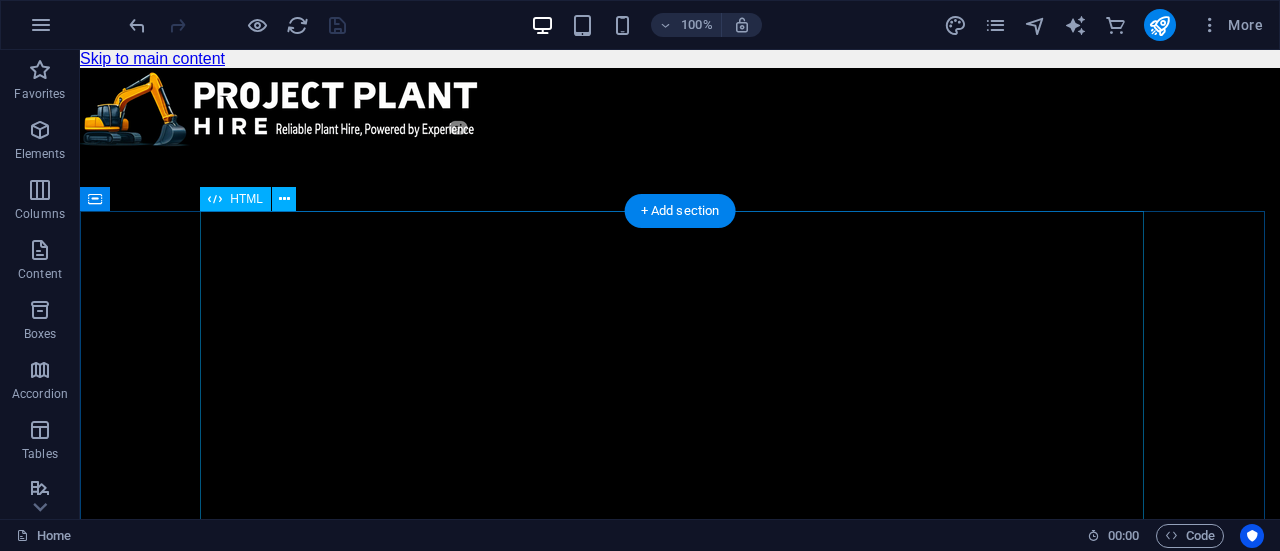 click on "Quote Request
Quote Request
📍 Open Google Maps
[PHONE]
📅 Project Start Date
Fulfillment & invoicing handled by our partner – Amandla Awethu Projects.
Submit Request
Select Equipment
-- Jump to equipment --" at bounding box center (680, 2124) 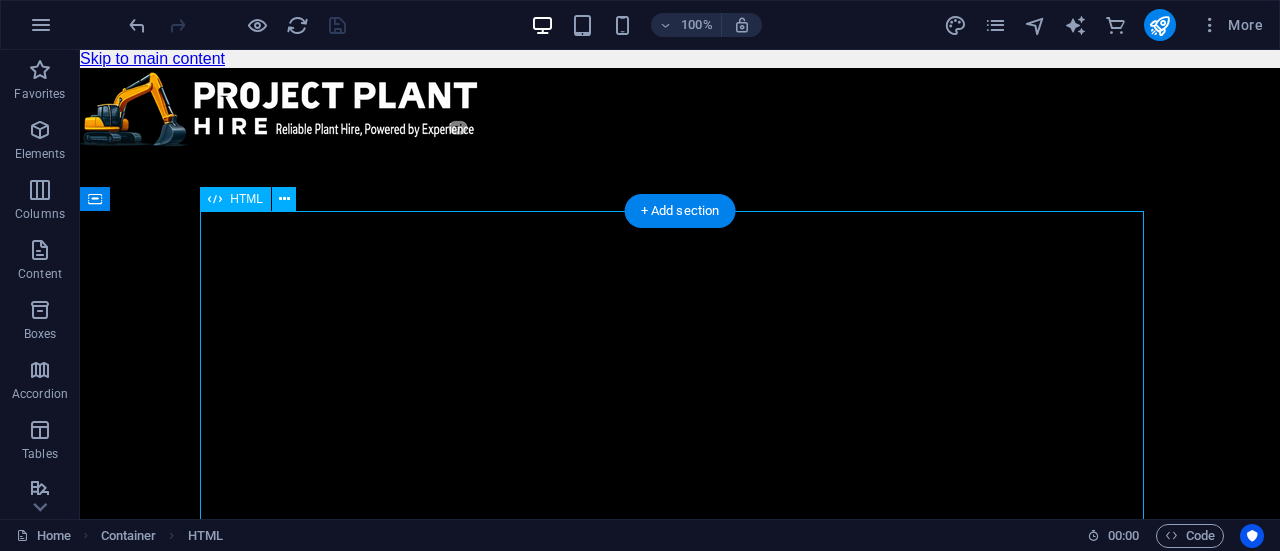 click on "Quote Request
Quote Request
📍 Open Google Maps
[PHONE]
📅 Project Start Date
Fulfillment & invoicing handled by our partner – Amandla Awethu Projects.
Submit Request
Select Equipment
-- Jump to equipment --" at bounding box center [680, 2124] 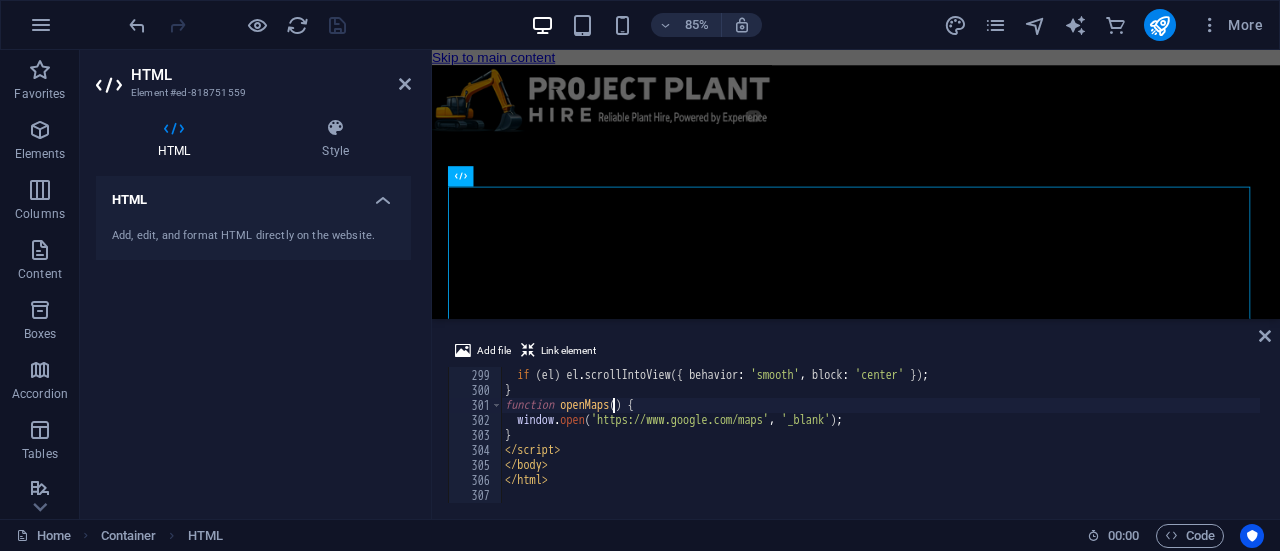 click on "const   el   =   document . getElementById ( id ) ;    if   ( el )   el . scrollIntoView ({   behavior :   'smooth' ,   block :   'center'   }) ; } function   openMaps ( )   {    window . open ( 'https://www.google.com/maps' ,   '_blank' ) ; } </ script > </ body > </ html >" at bounding box center [1532, 434] 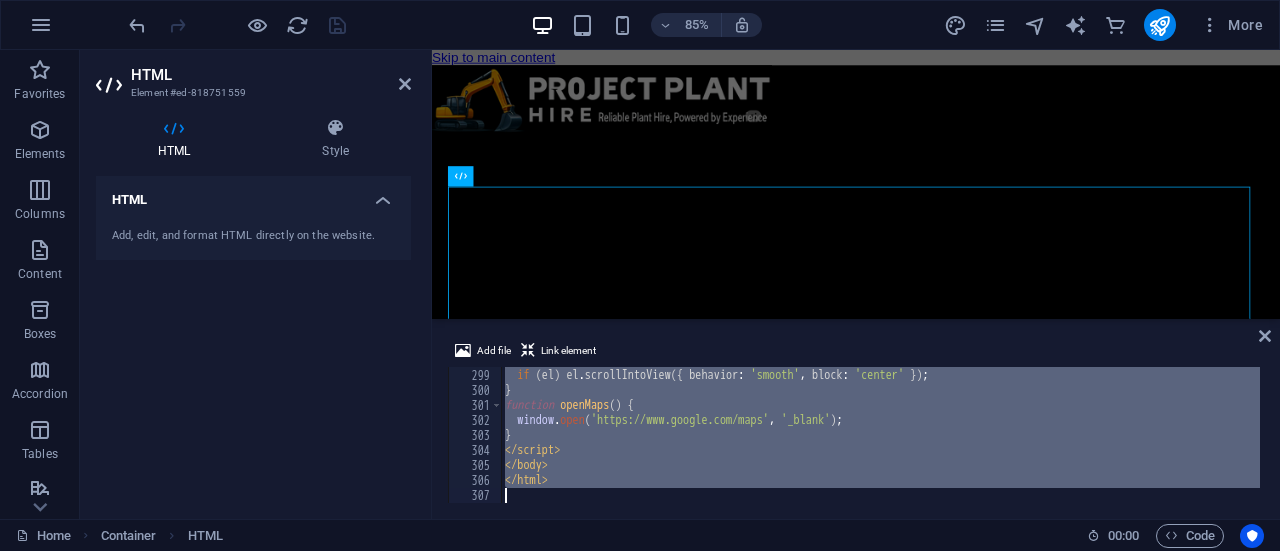 type 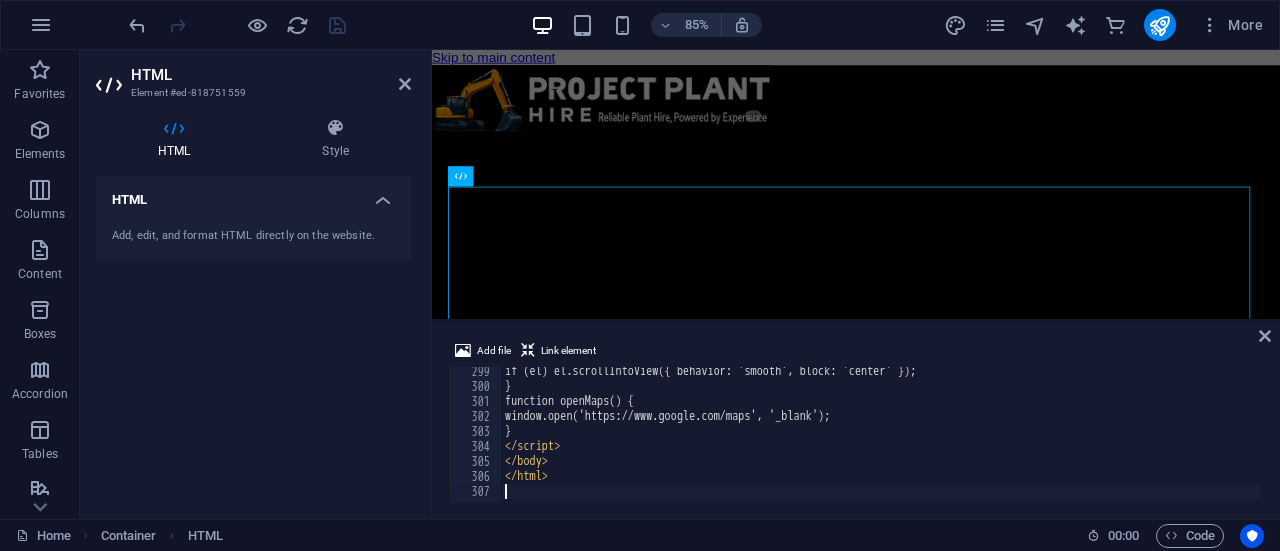 scroll, scrollTop: 4473, scrollLeft: 0, axis: vertical 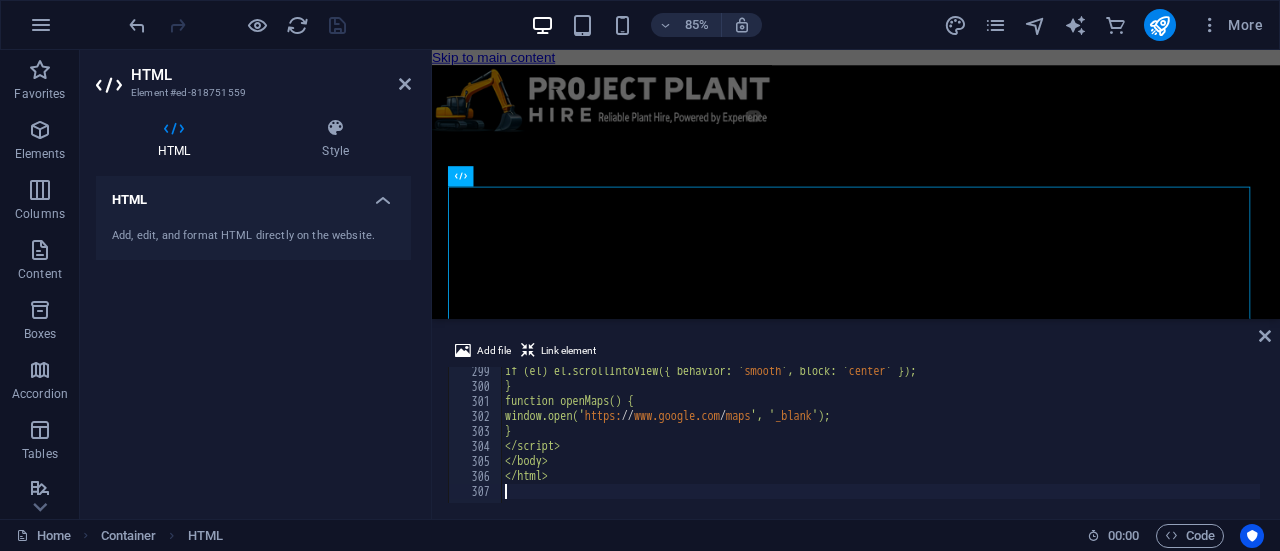 click on "Add file Link element 299 300 301 302 303 304 305 306 307   if (el) el.scrollIntoView({ behavior: ' smooth ', block: ' center ' }); } function openMaps() {   window.open(' https: // www.google.com / maps ', ' _blank '); } </script> </body> </html>     הההההההההההההההההההההההההההההההההההההההההההההההההההההההההההההההההההההההההההההההההההההההההההההההההההההההההההההההההההההההההההההההההההההההההההההההההההההההההההההההההההההההההההההההההההההההההההההההההההההההההההההההההההההההההההההההההההההההההההההההההההההההההההההההה XXXXXXXXXXXXXXXXXXXXXXXXXXXXXXXXXXXXXXXXXXXXXXXXXXXXXXXXXXXXXXXXXXXXXXXXXXXXXXXXXXXXXXXXXXXXXXXXXXXXXXXXXXXXXXXXXXXXXXXXXXXXXXXXXXXXXXXXXXXXXXXXXXXXXXXXXXXXXXXXXXXXXXXXXXXXXXXXXXXXXXXXXXXXXXXXXXXXXXXXXXXXXXXXXXXXXXXXXXXXXXXXXXXXXXXXXXXXXXXX" at bounding box center (856, 421) 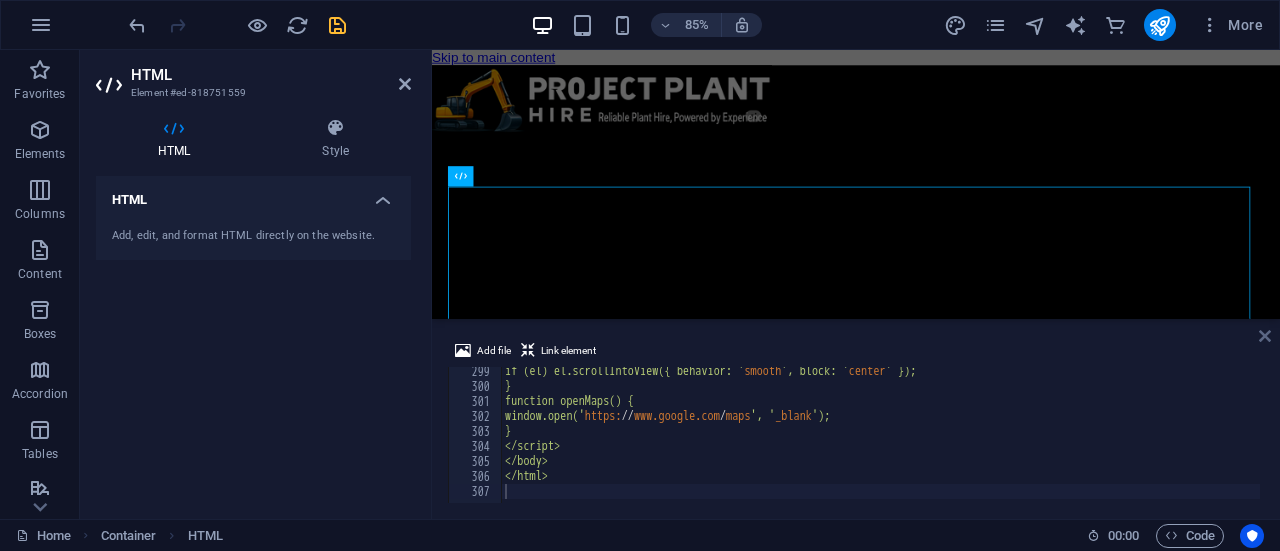 drag, startPoint x: 1270, startPoint y: 338, endPoint x: 1180, endPoint y: 304, distance: 96.20811 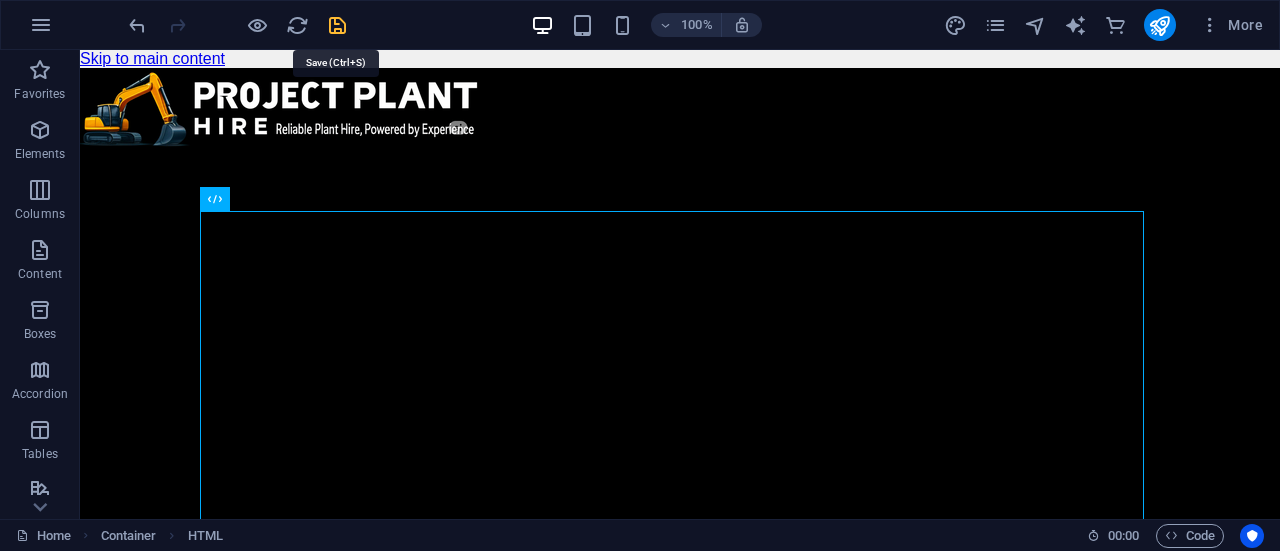 click at bounding box center (337, 25) 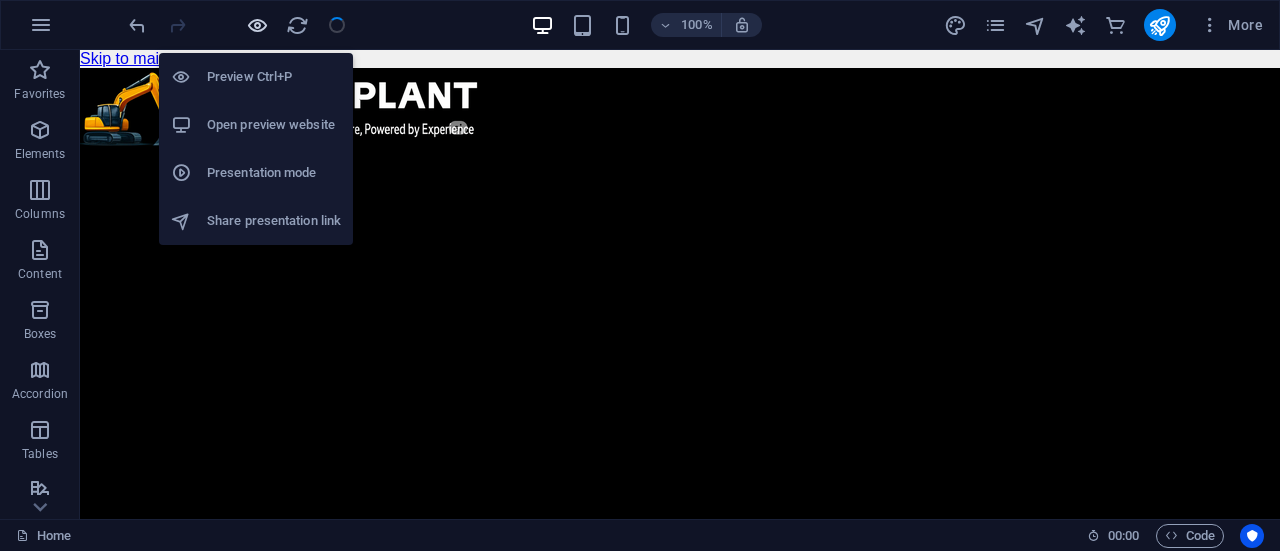 click at bounding box center (257, 25) 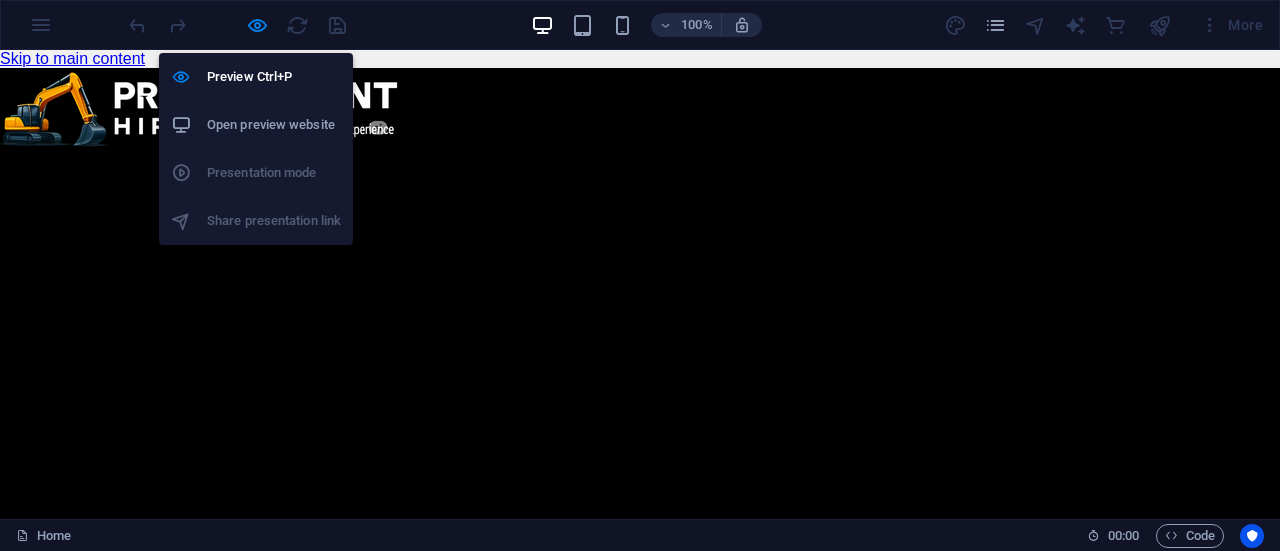 click on "Open preview website" at bounding box center [274, 125] 